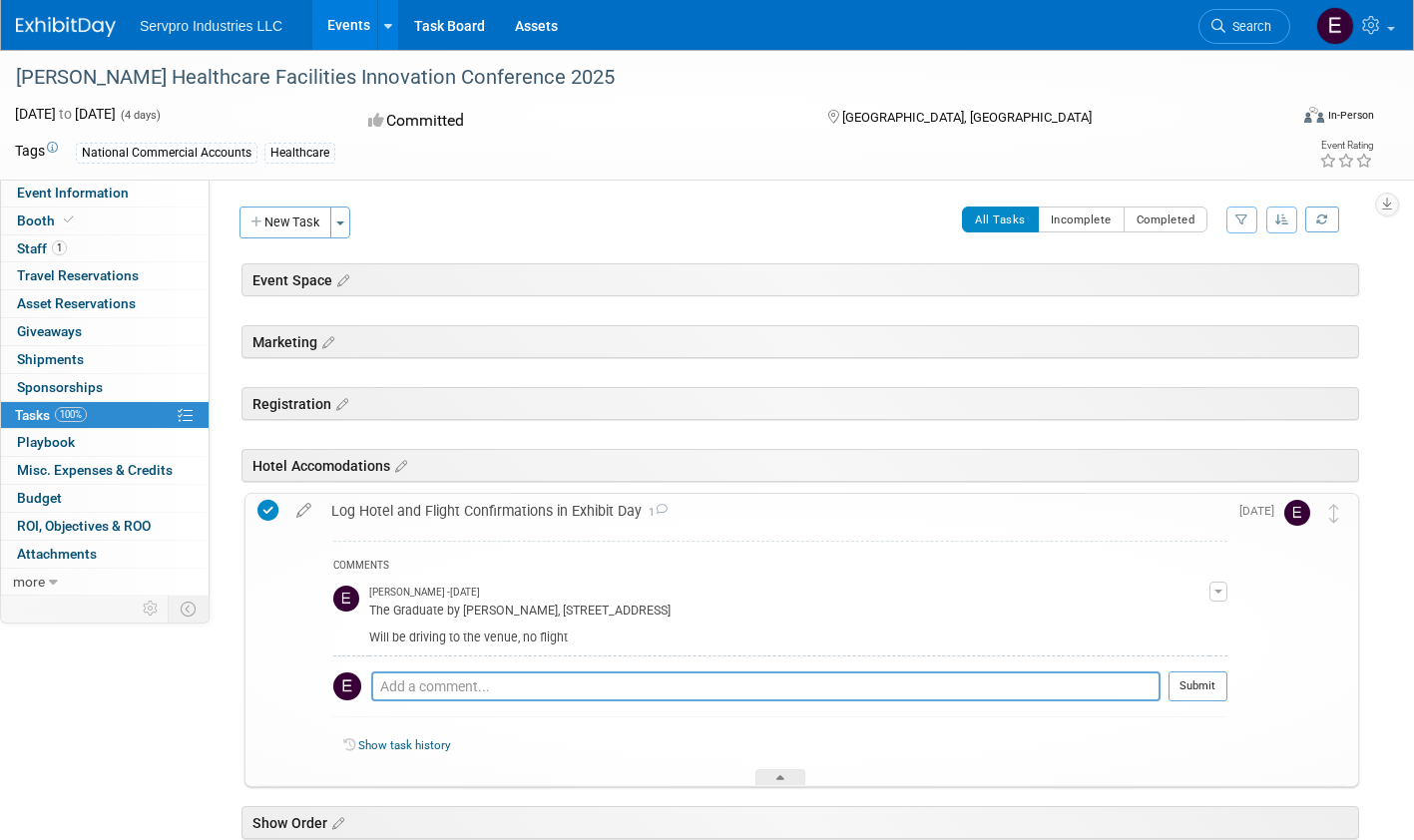 scroll, scrollTop: 120, scrollLeft: 0, axis: vertical 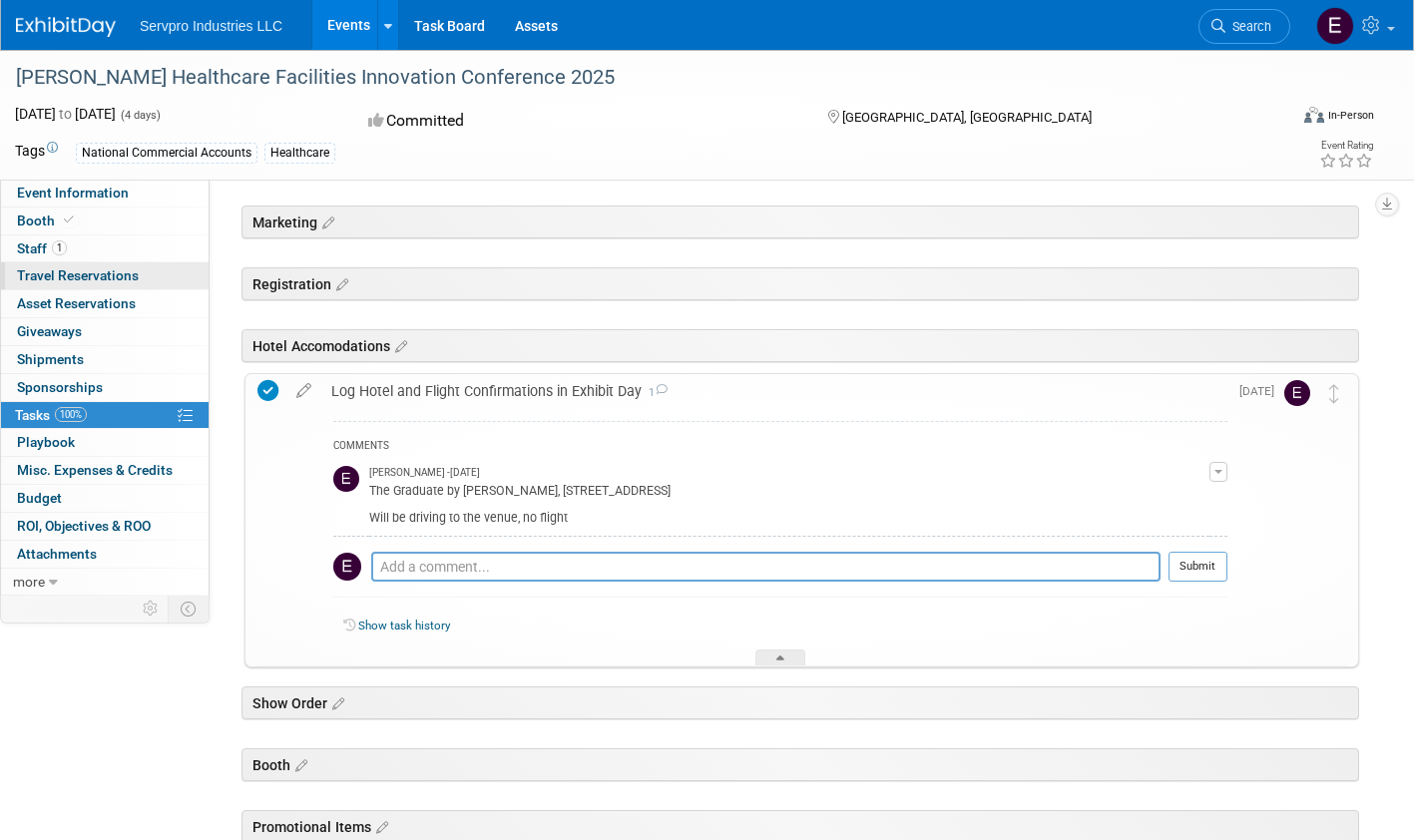 click on "Travel Reservations 0" at bounding box center (78, 275) 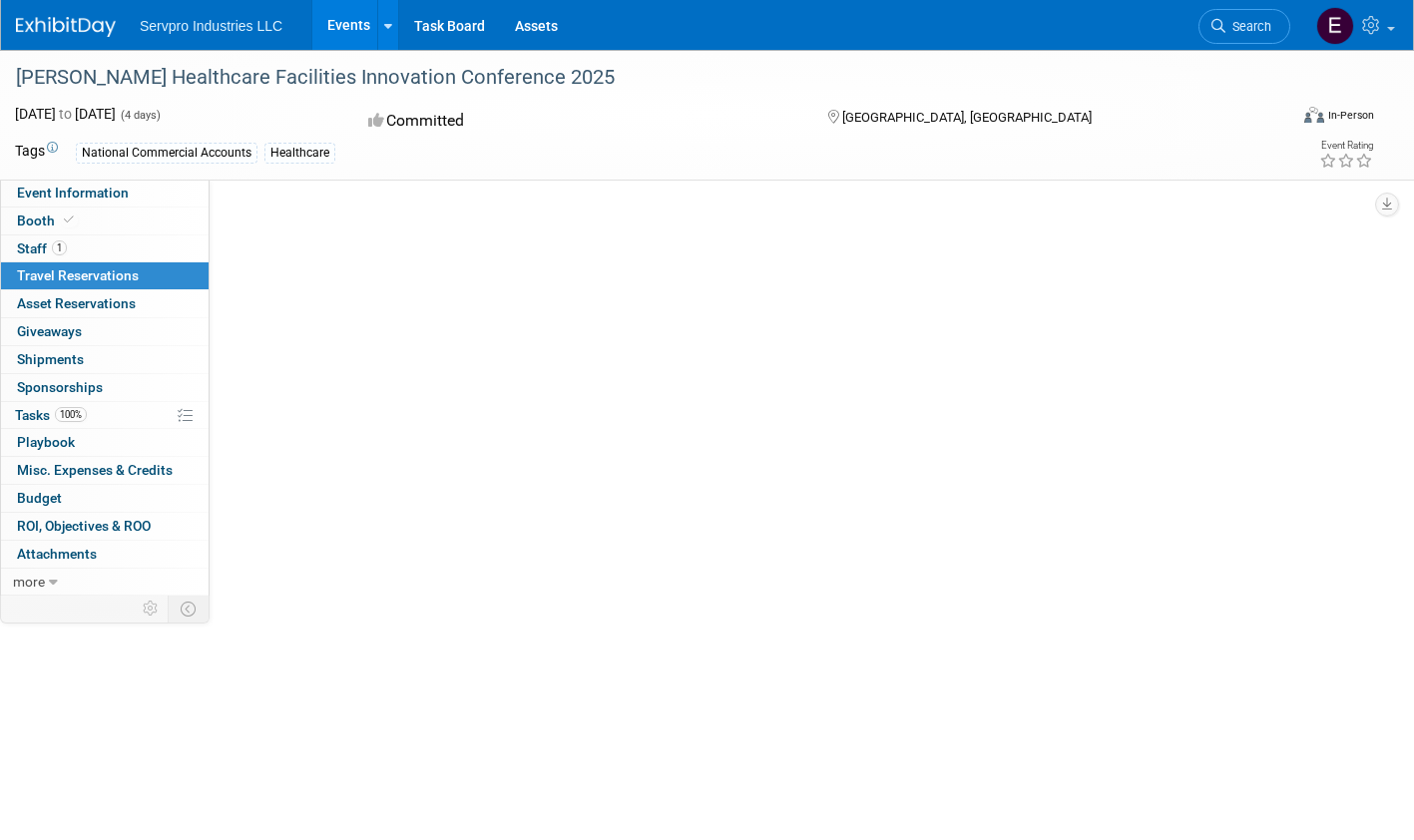 scroll, scrollTop: 0, scrollLeft: 0, axis: both 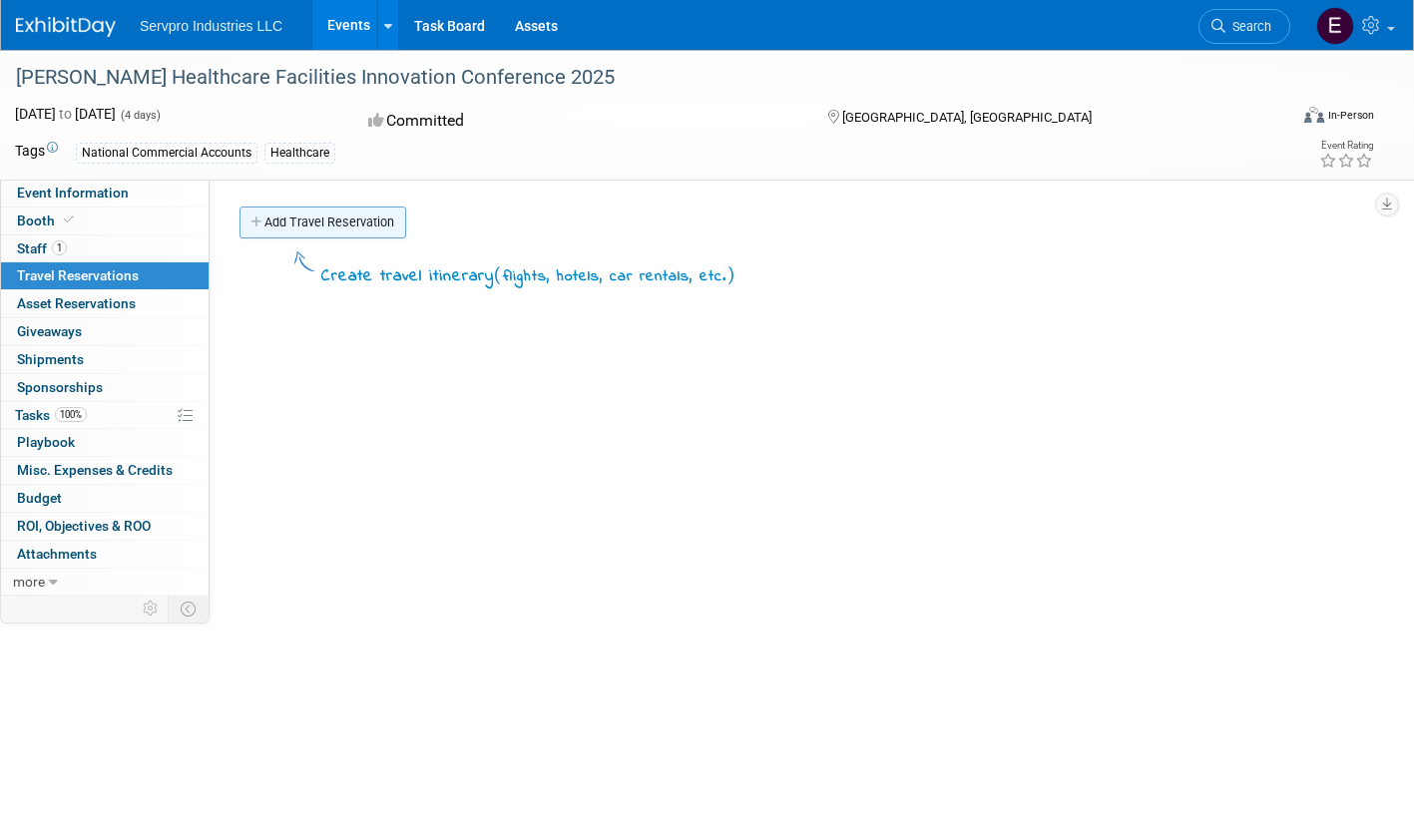 click on "Add Travel Reservation" at bounding box center (322, 222) 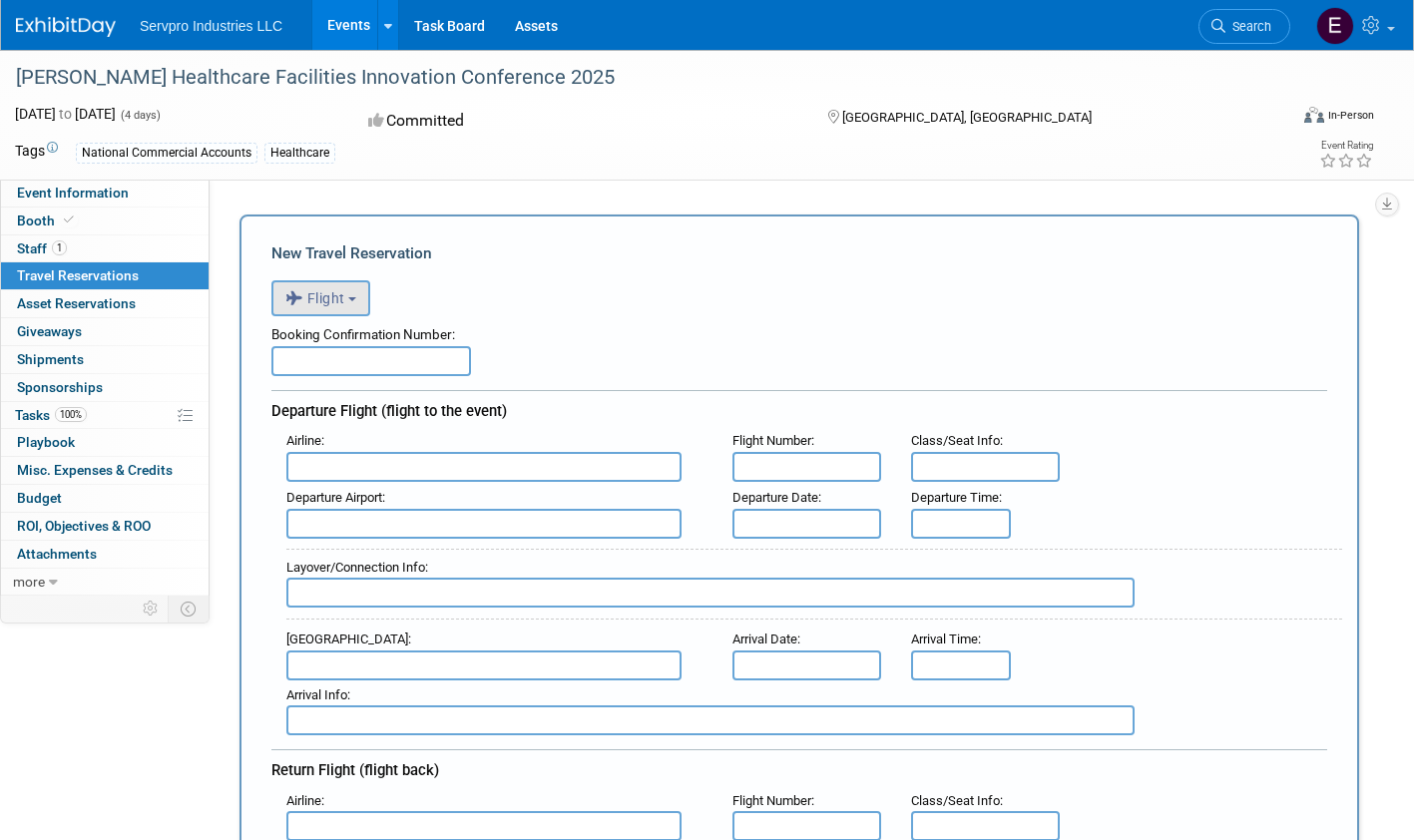 scroll, scrollTop: 0, scrollLeft: 0, axis: both 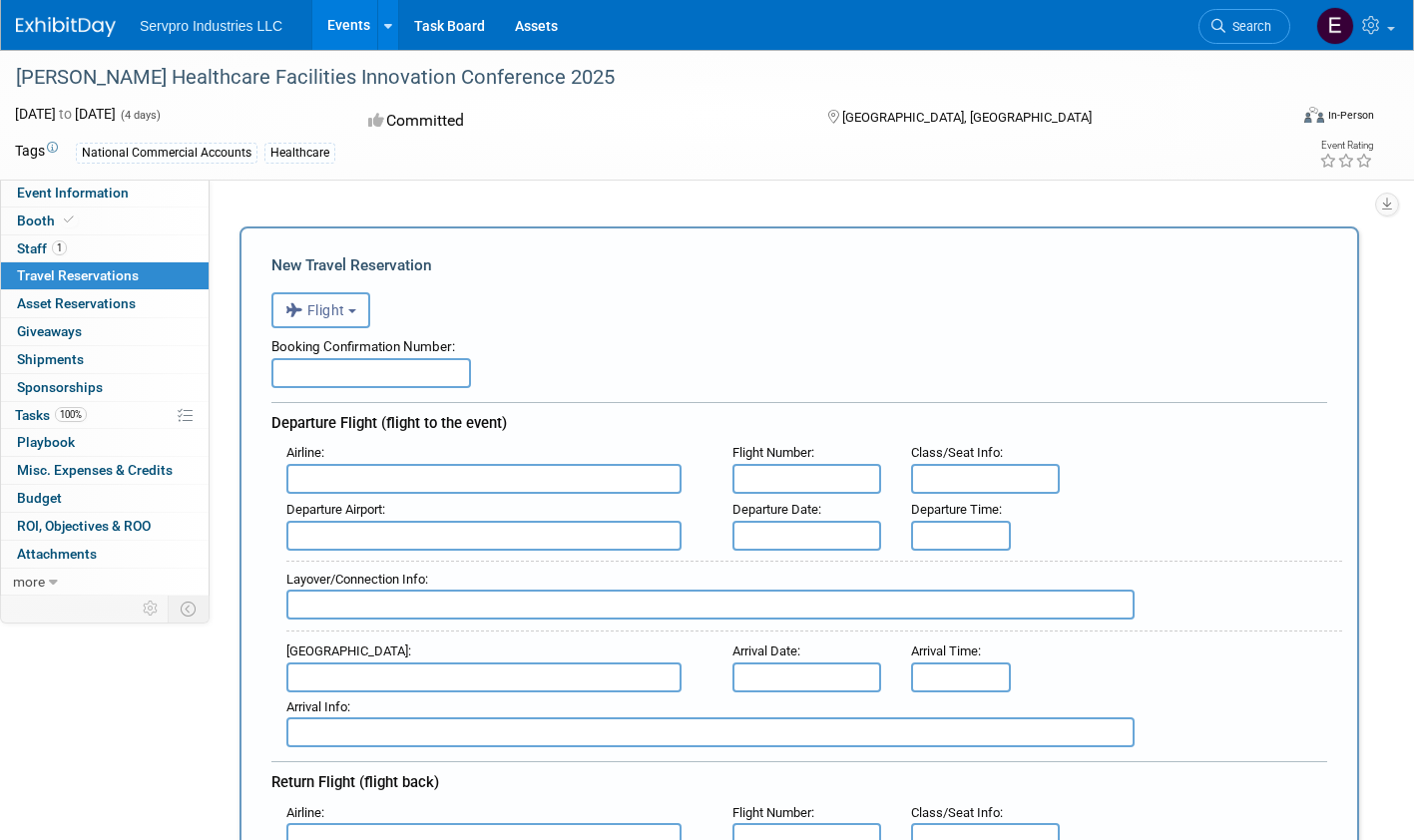 click on "Flight" at bounding box center [320, 310] 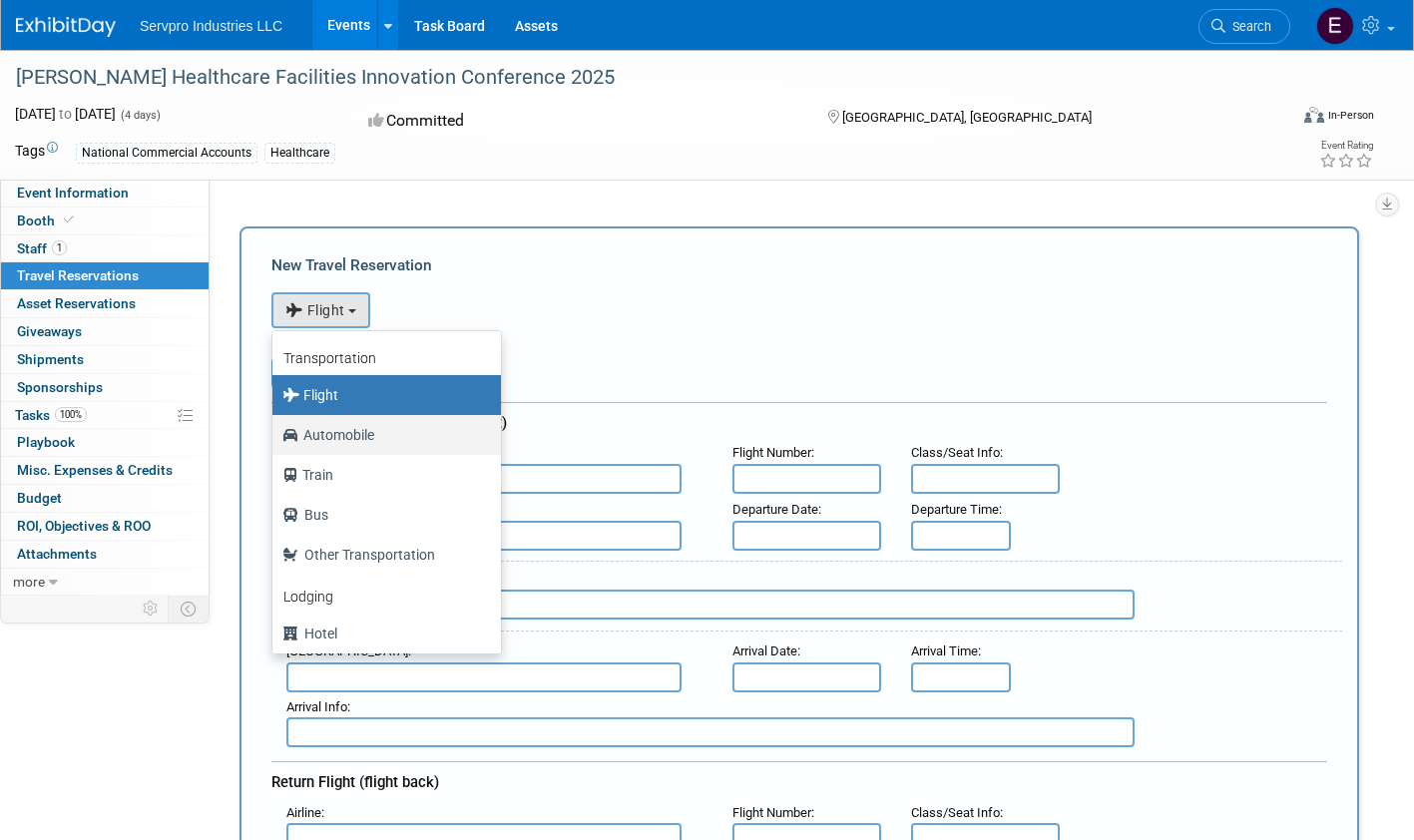 click on "Automobile" at bounding box center (381, 435) 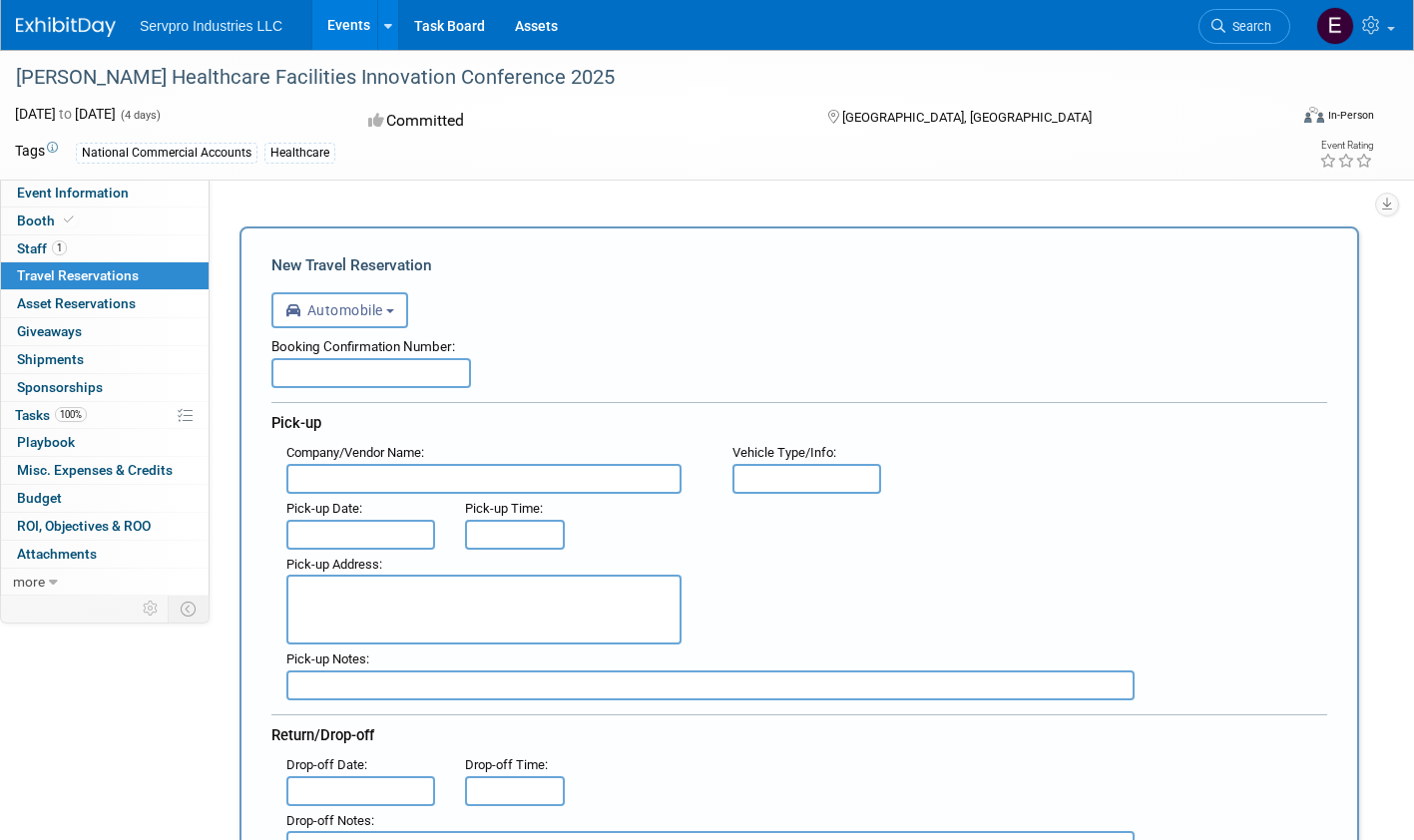 click at bounding box center (484, 479) 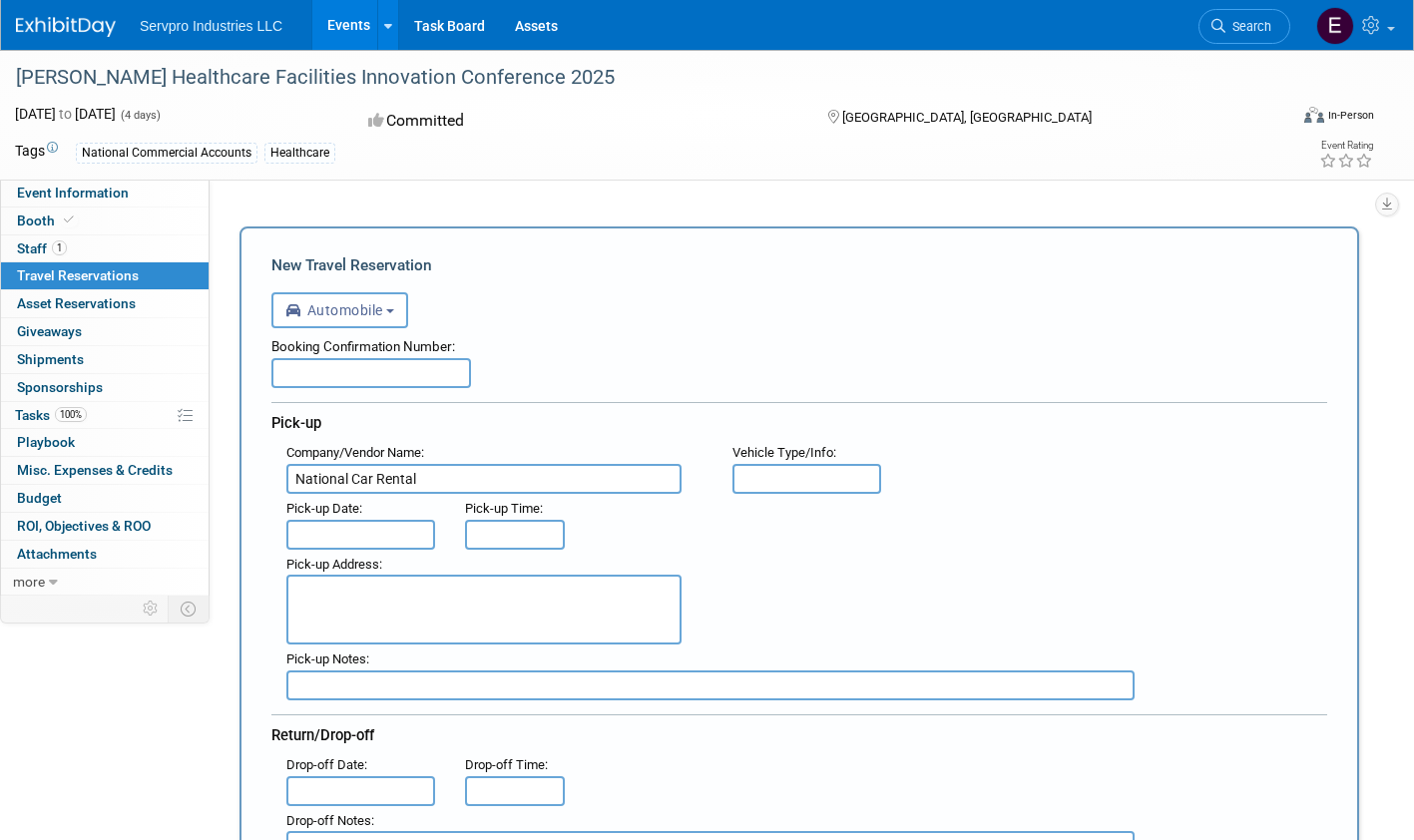 type on "National Car Rental" 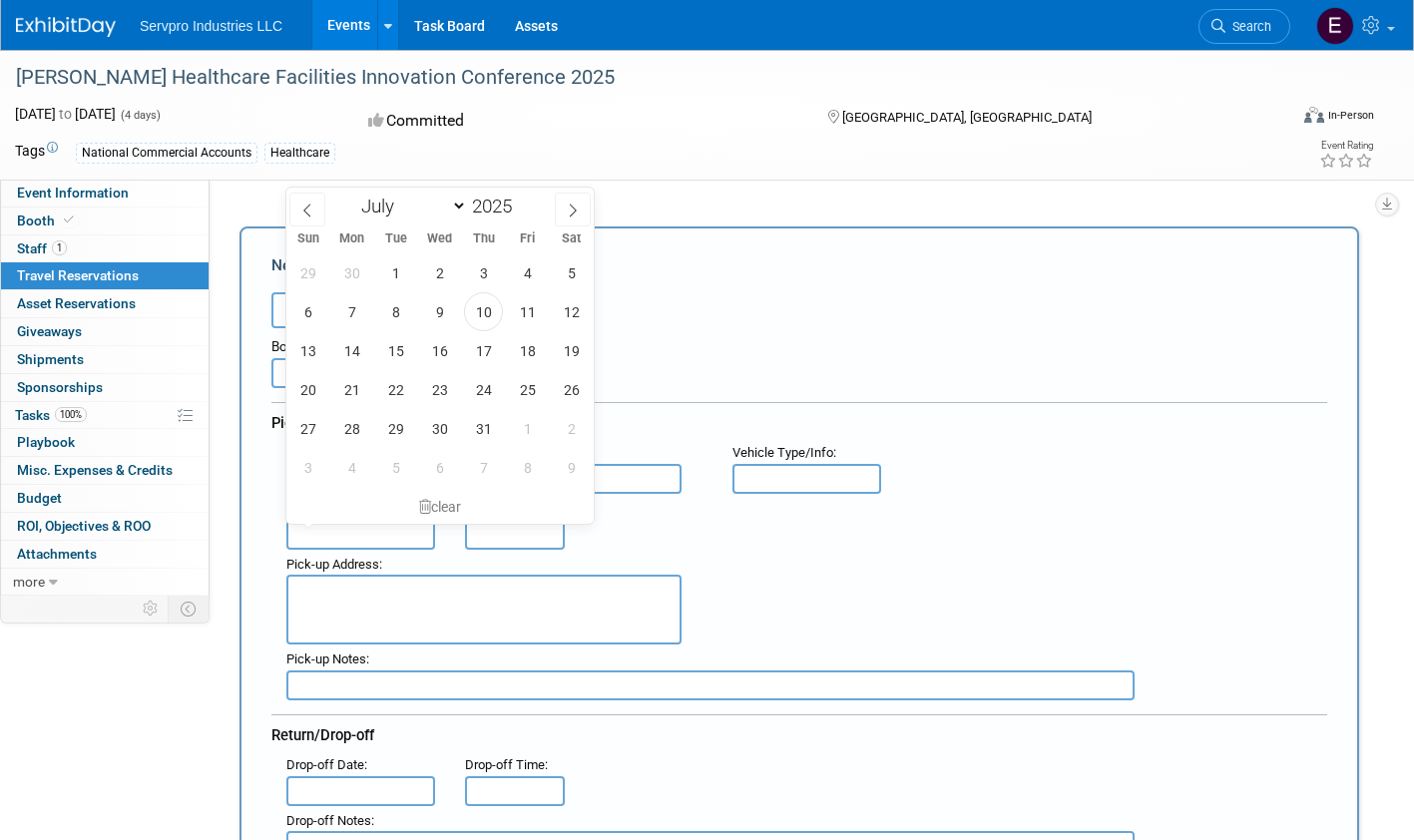 click at bounding box center [360, 535] 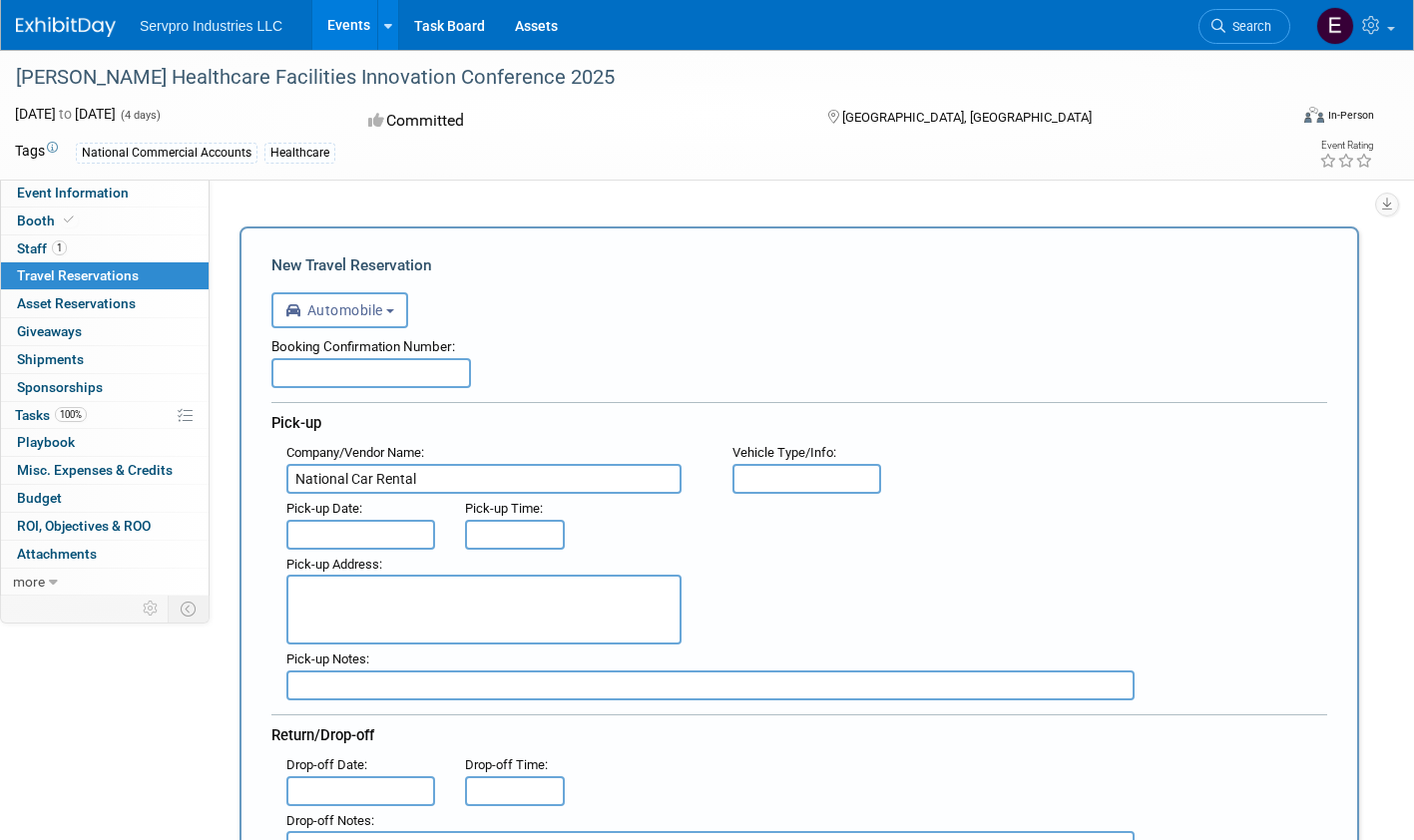 click on "Booking Confirmation Number:" at bounding box center (799, 343) 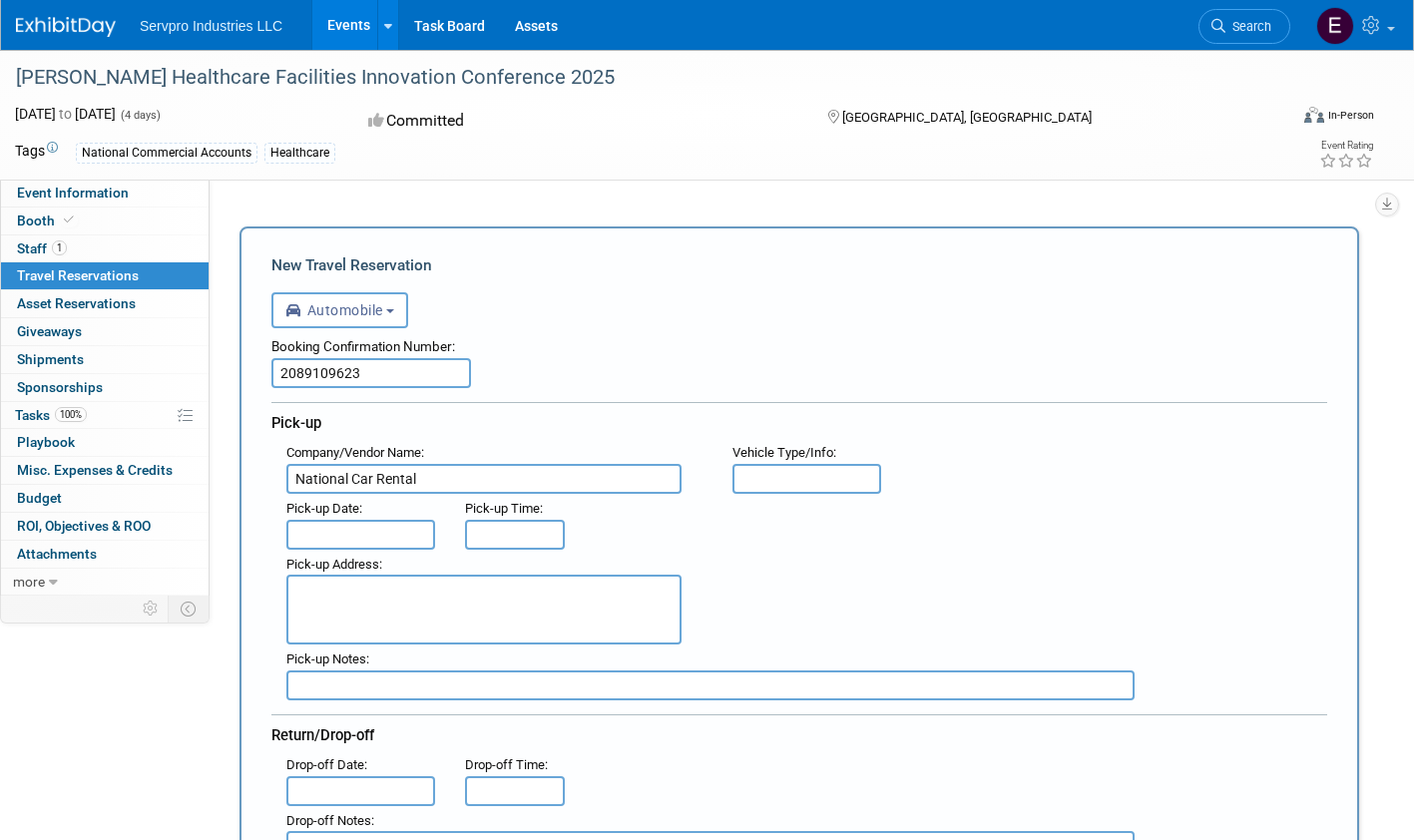 type on "2089109623" 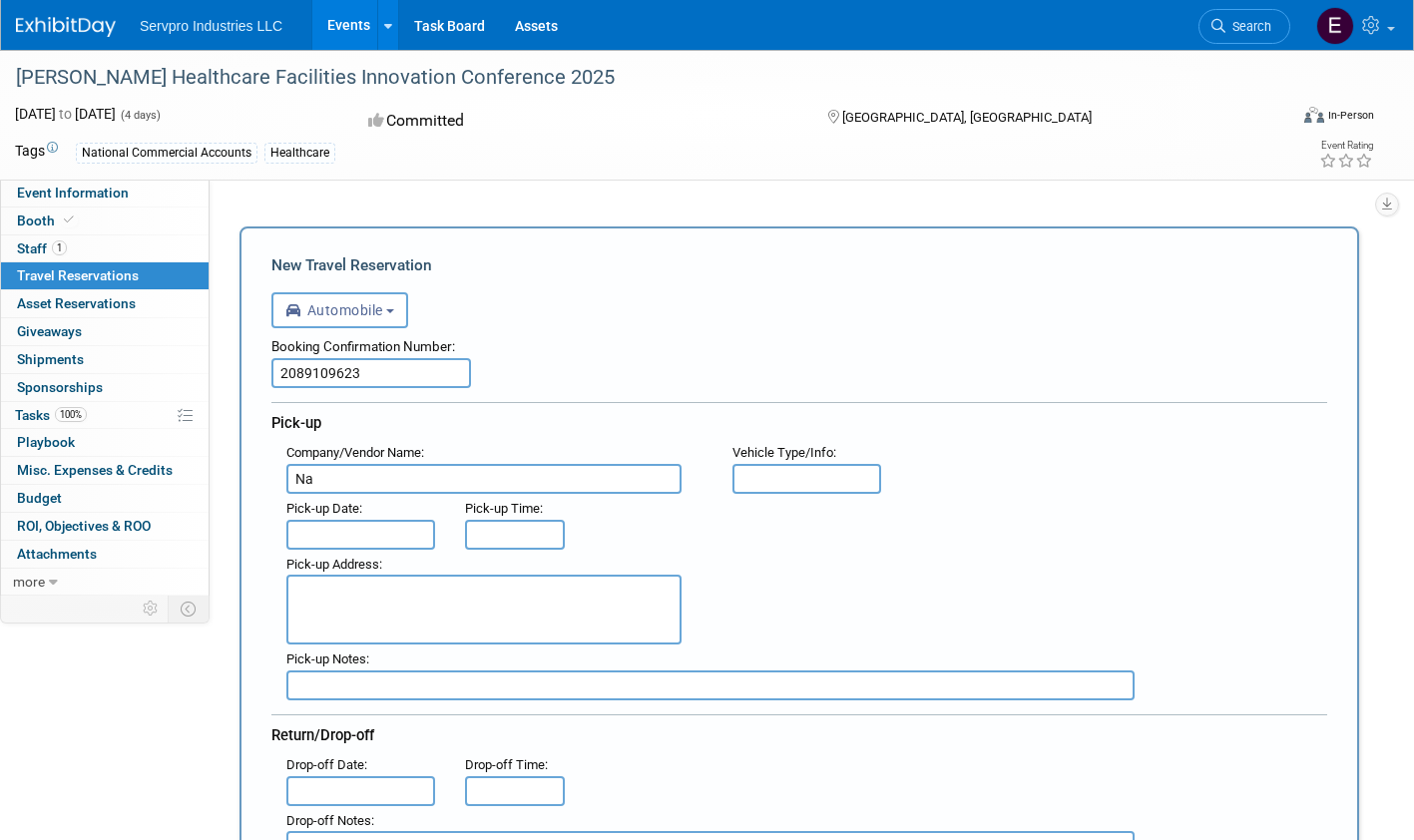 type on "N" 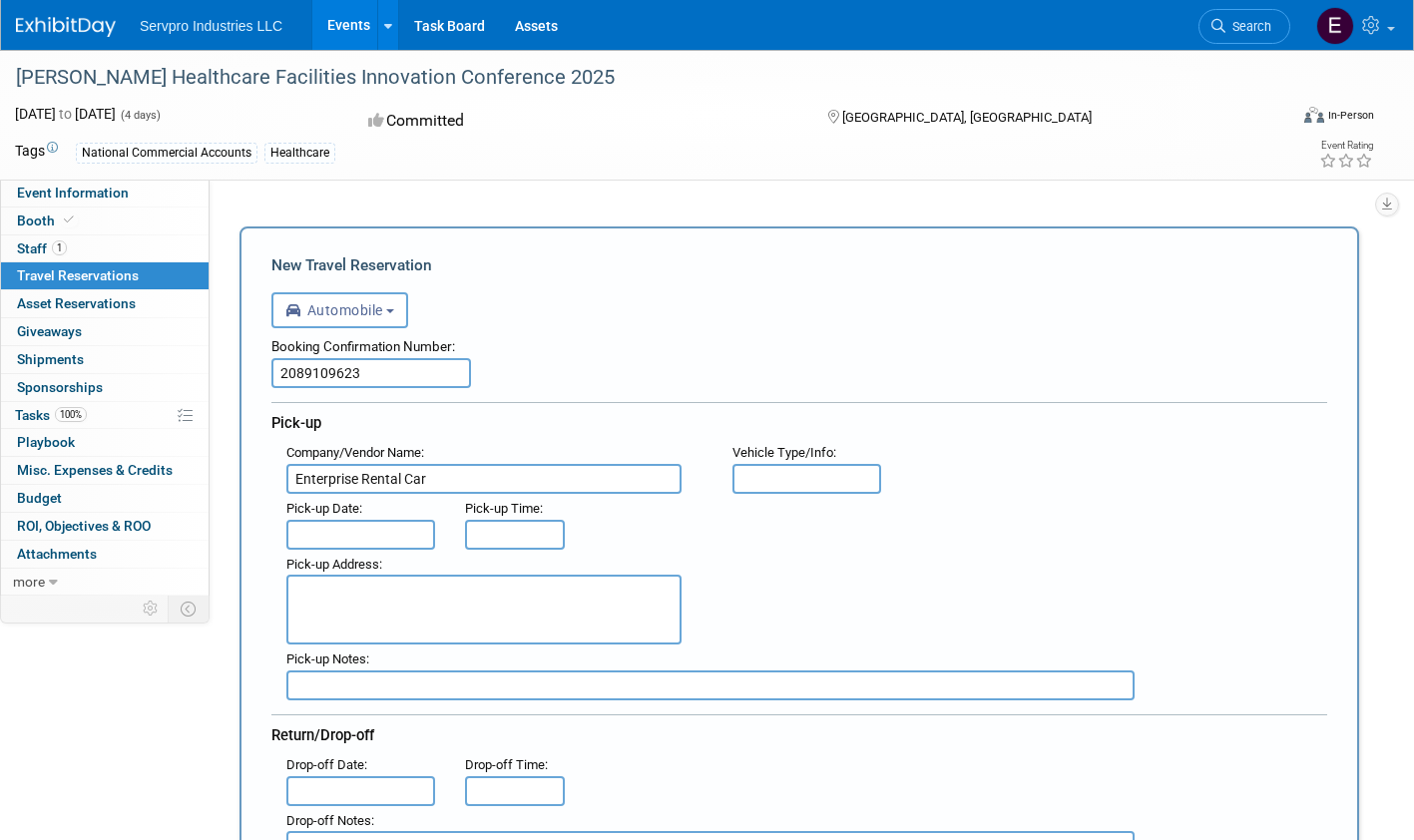 type on "Enterprise Rental Car" 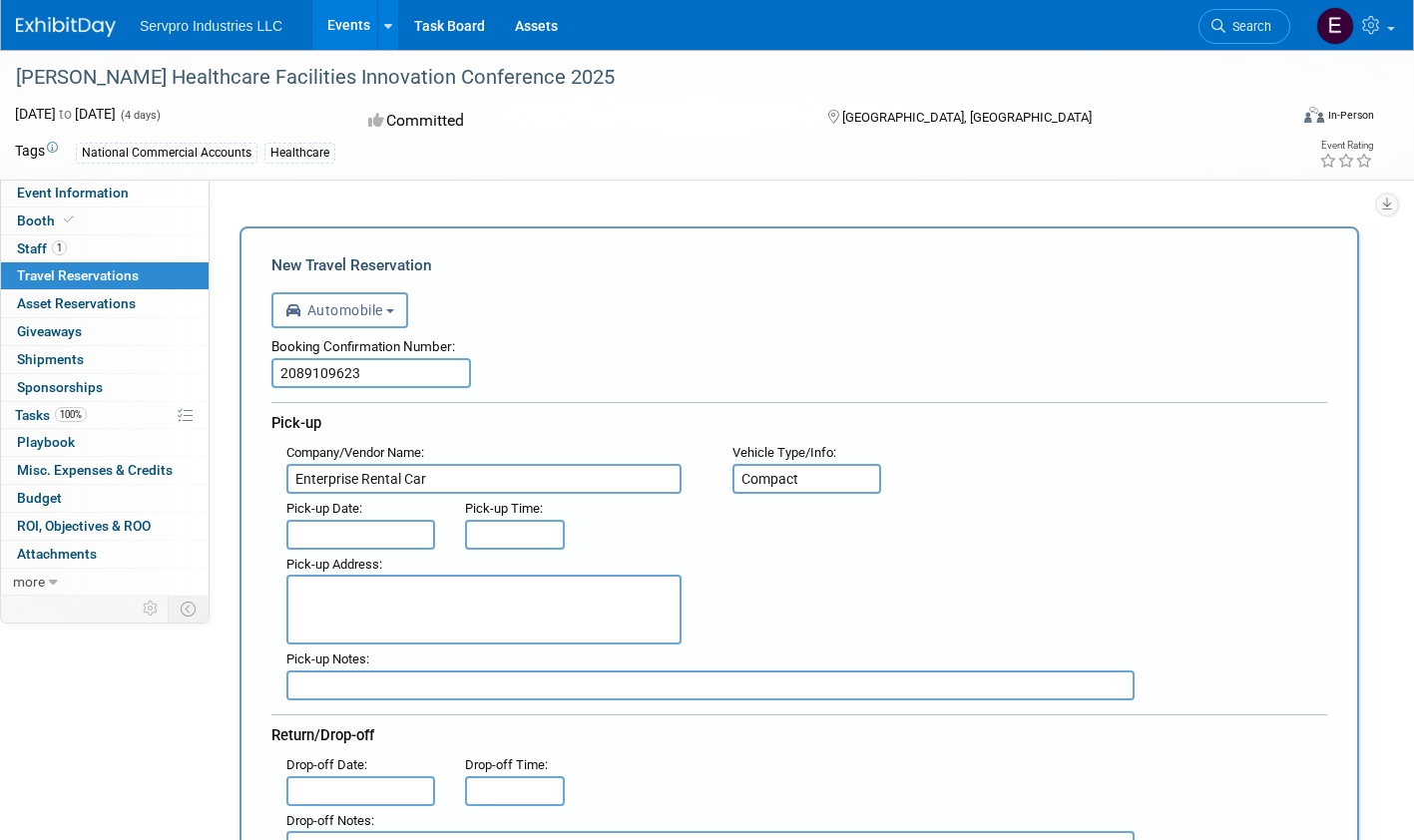 type on "Compact" 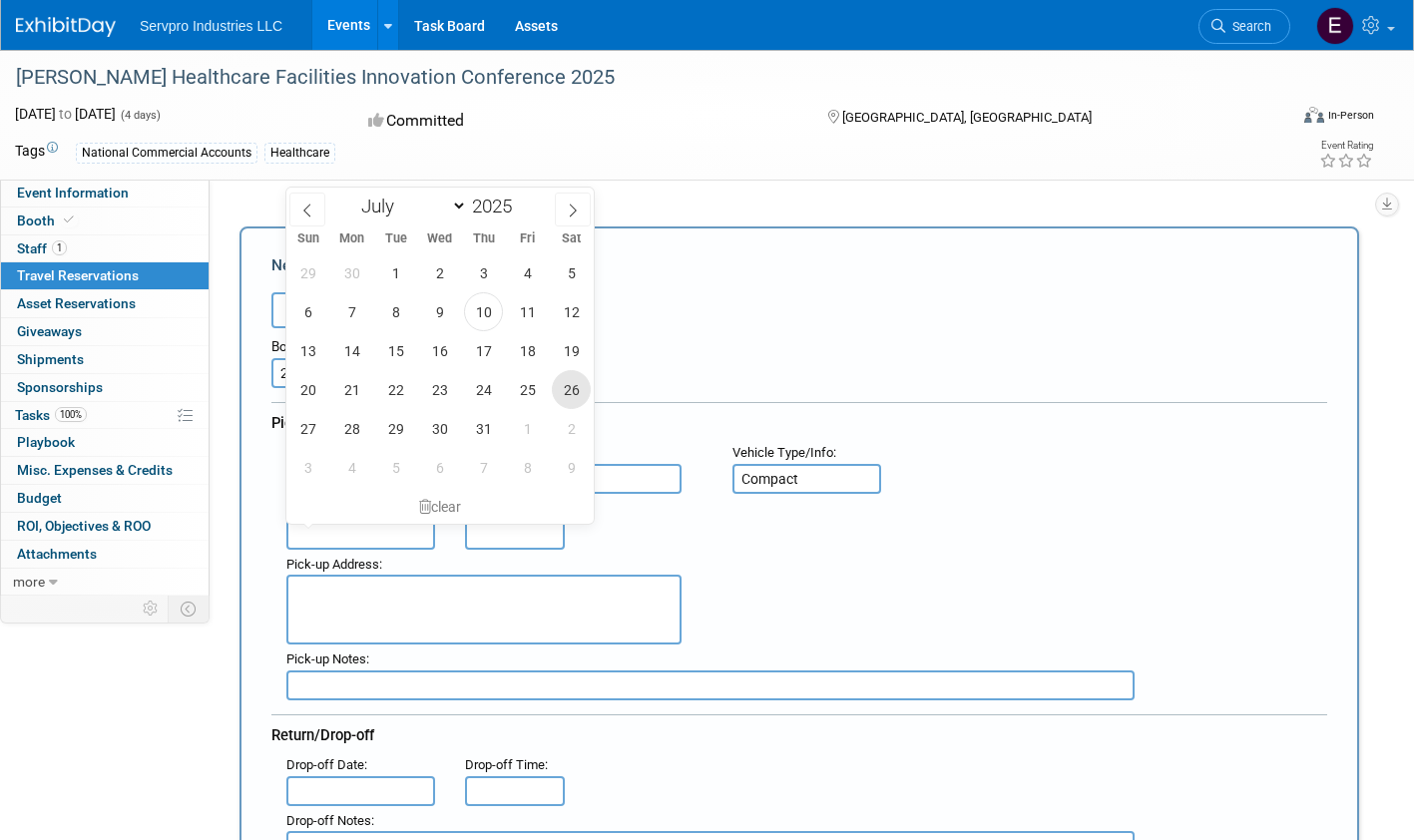 click on "26" at bounding box center (571, 389) 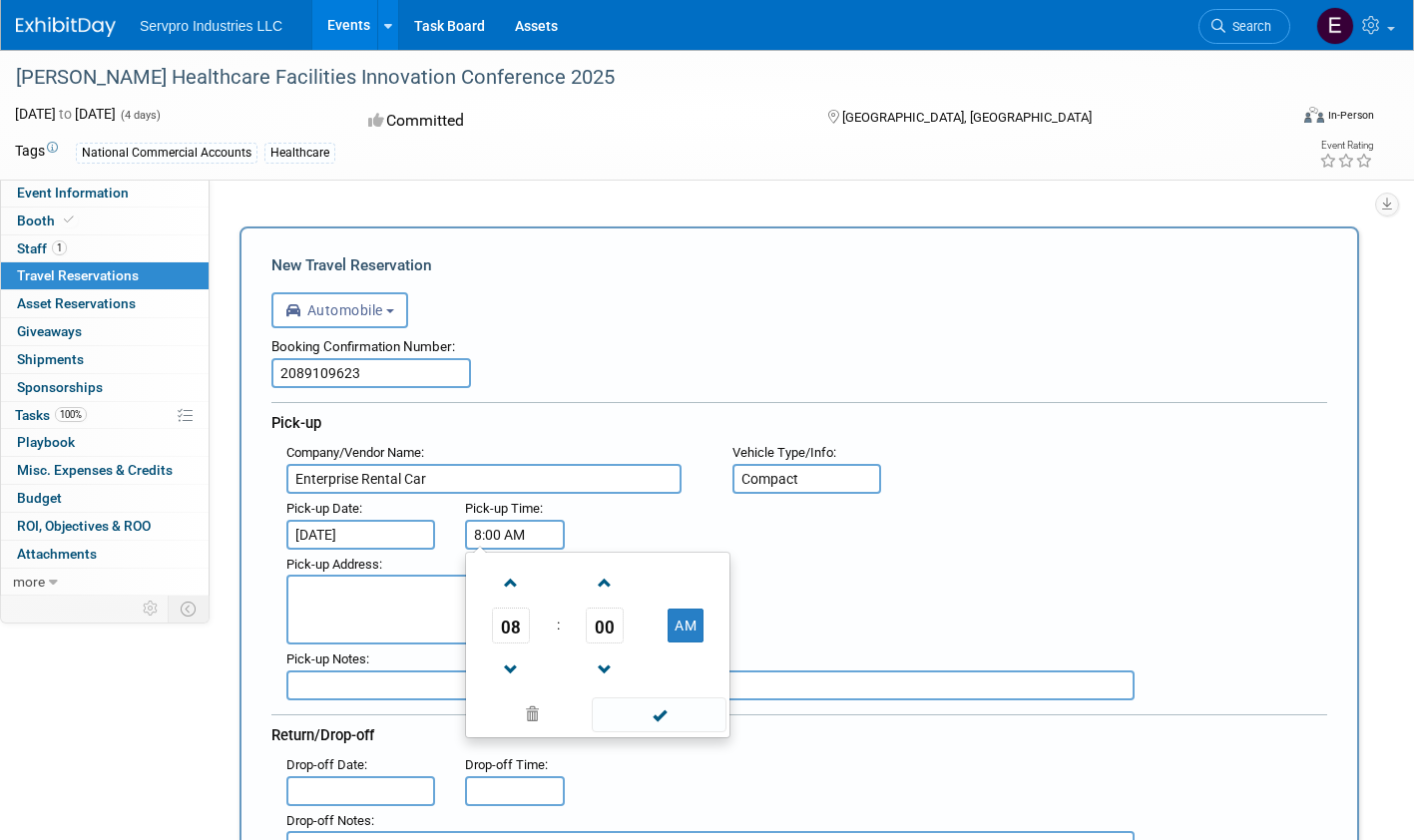 click on "8:00 AM" at bounding box center (515, 535) 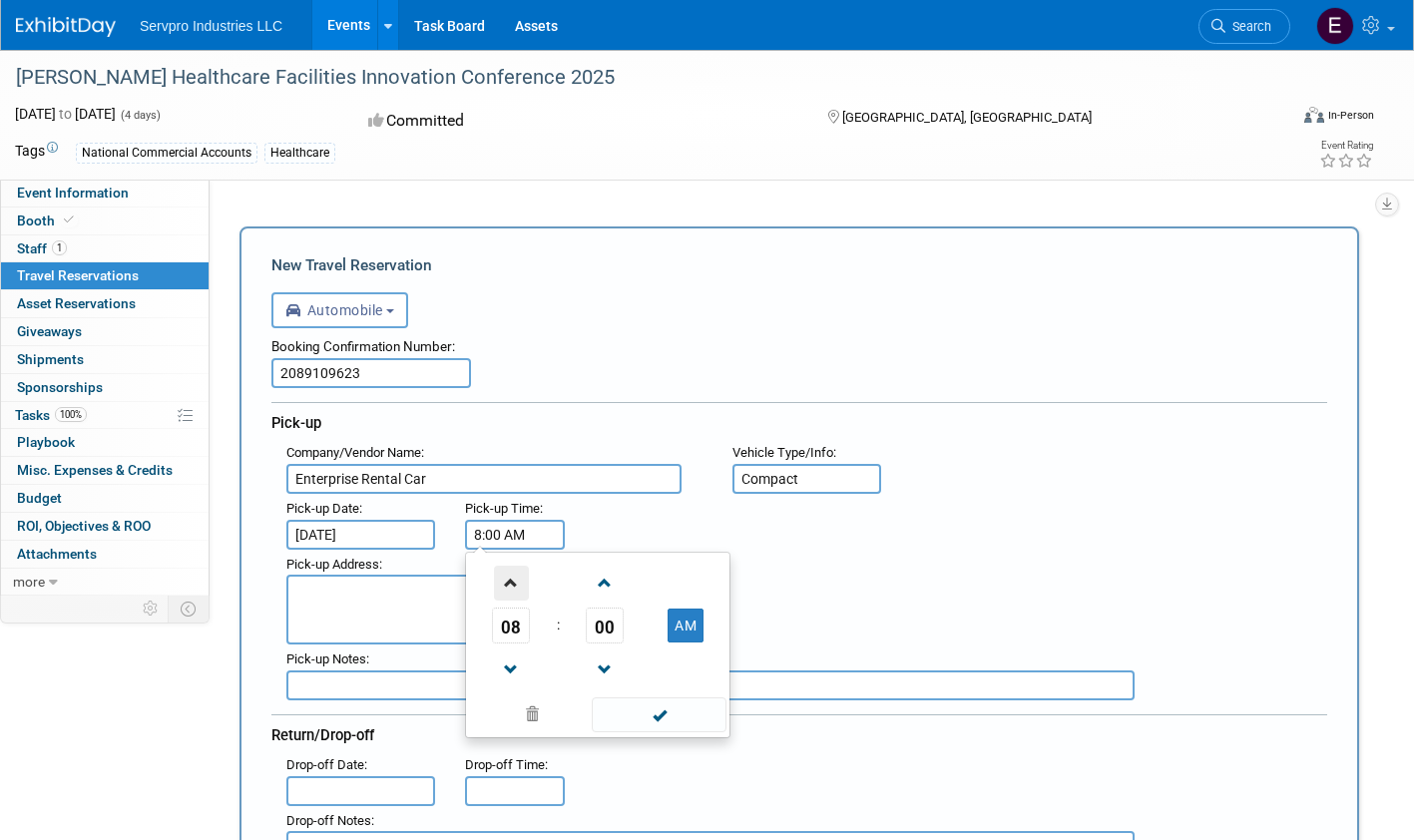 click at bounding box center [511, 583] 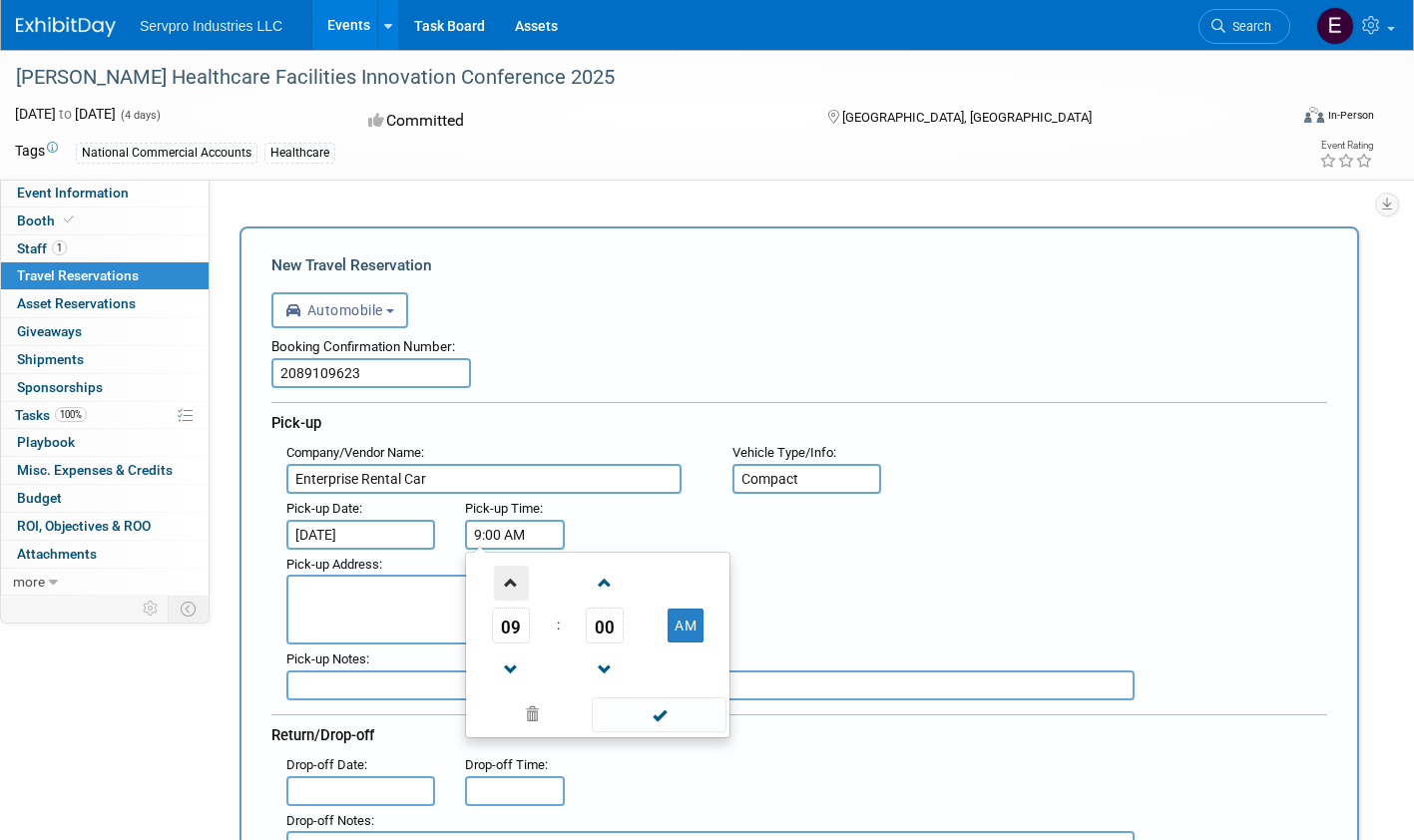 click at bounding box center [511, 583] 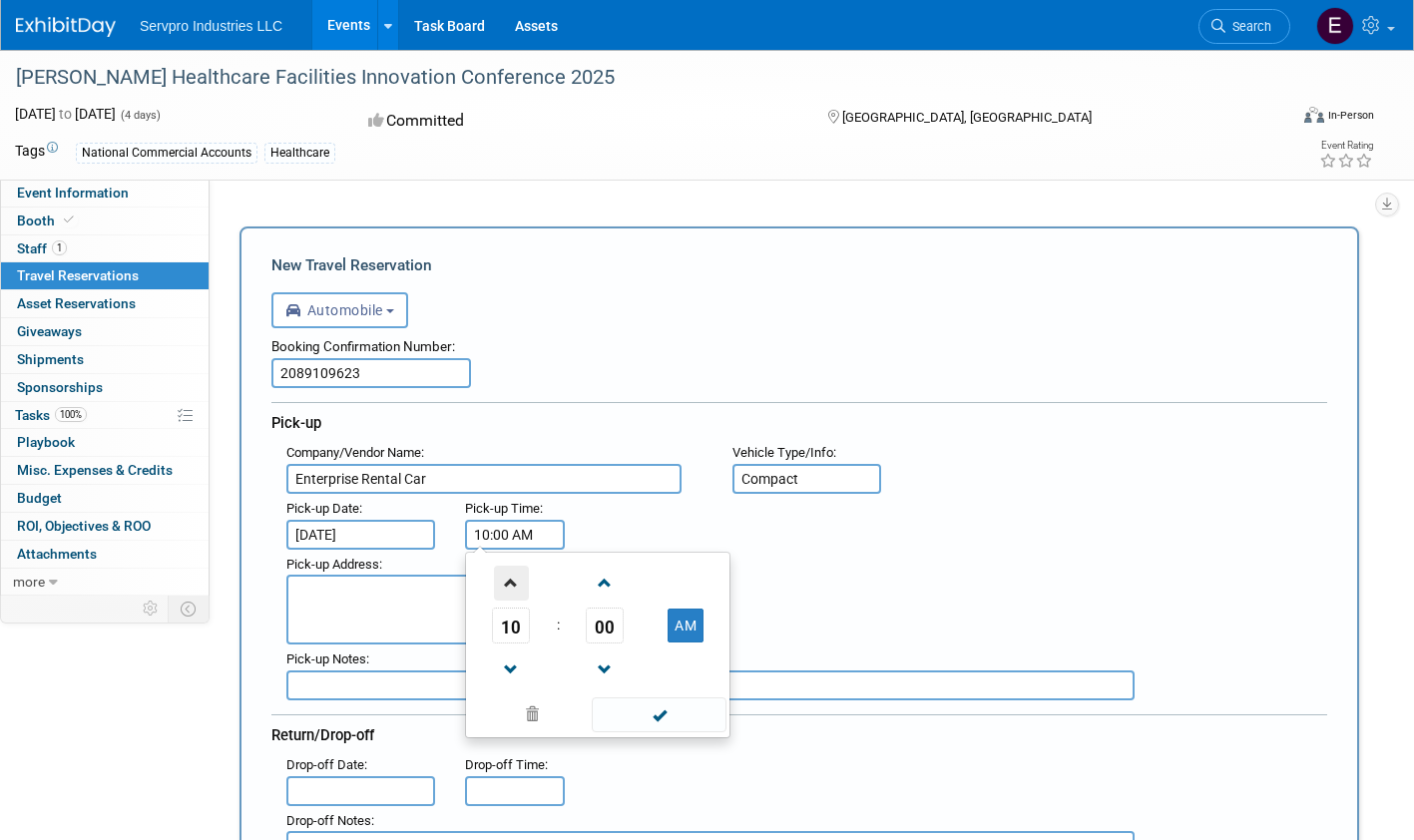 click at bounding box center [511, 583] 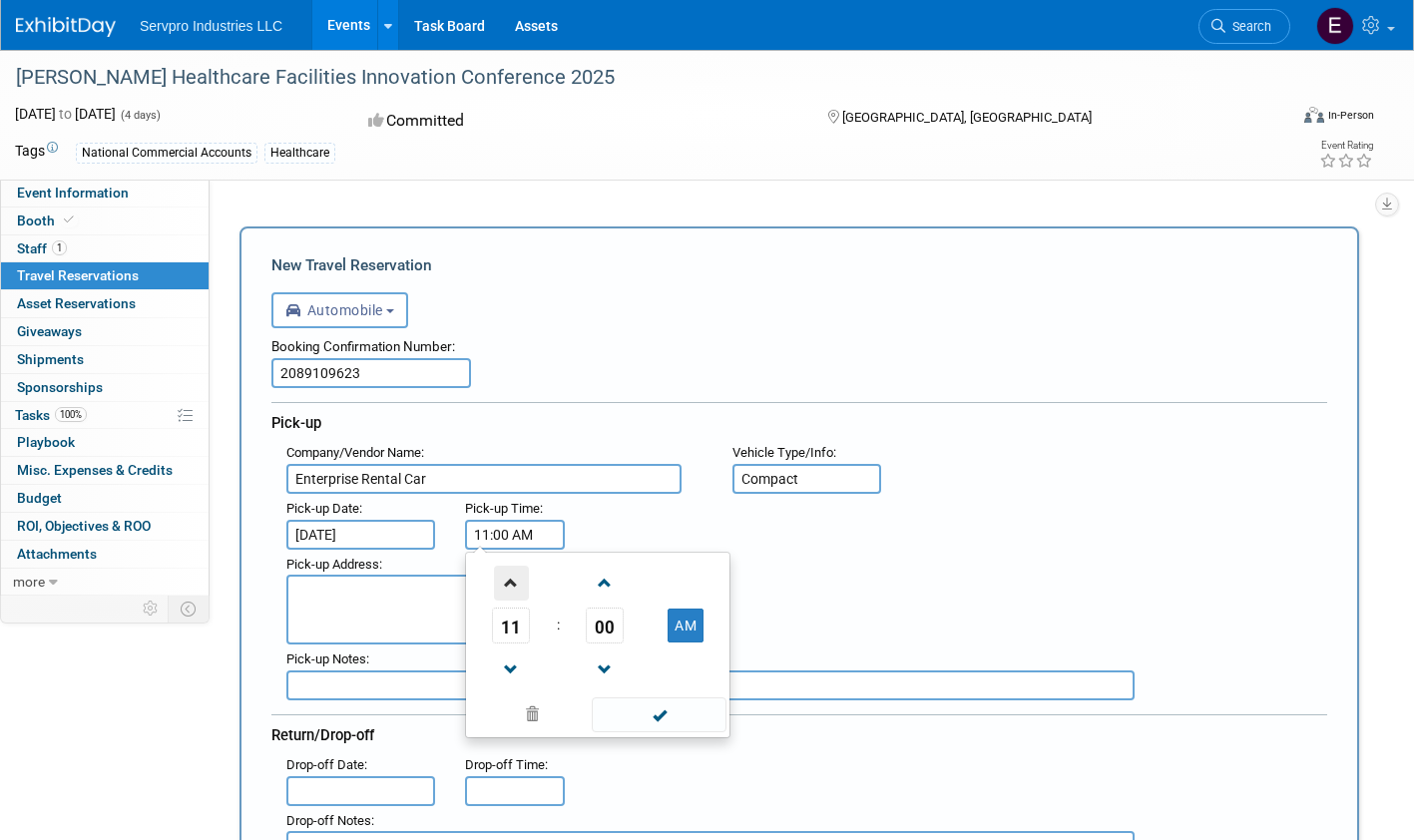 click at bounding box center (511, 583) 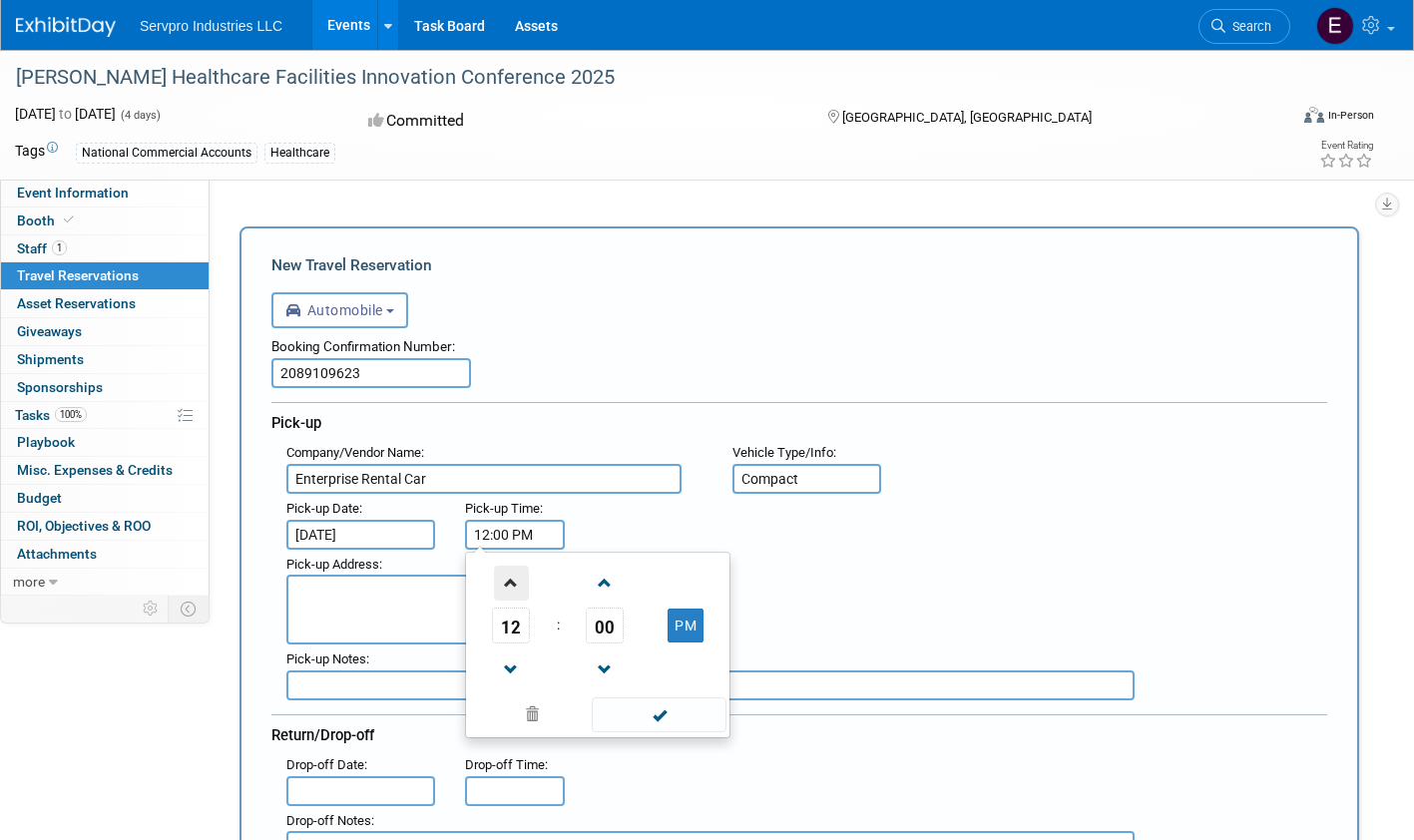 click at bounding box center [511, 583] 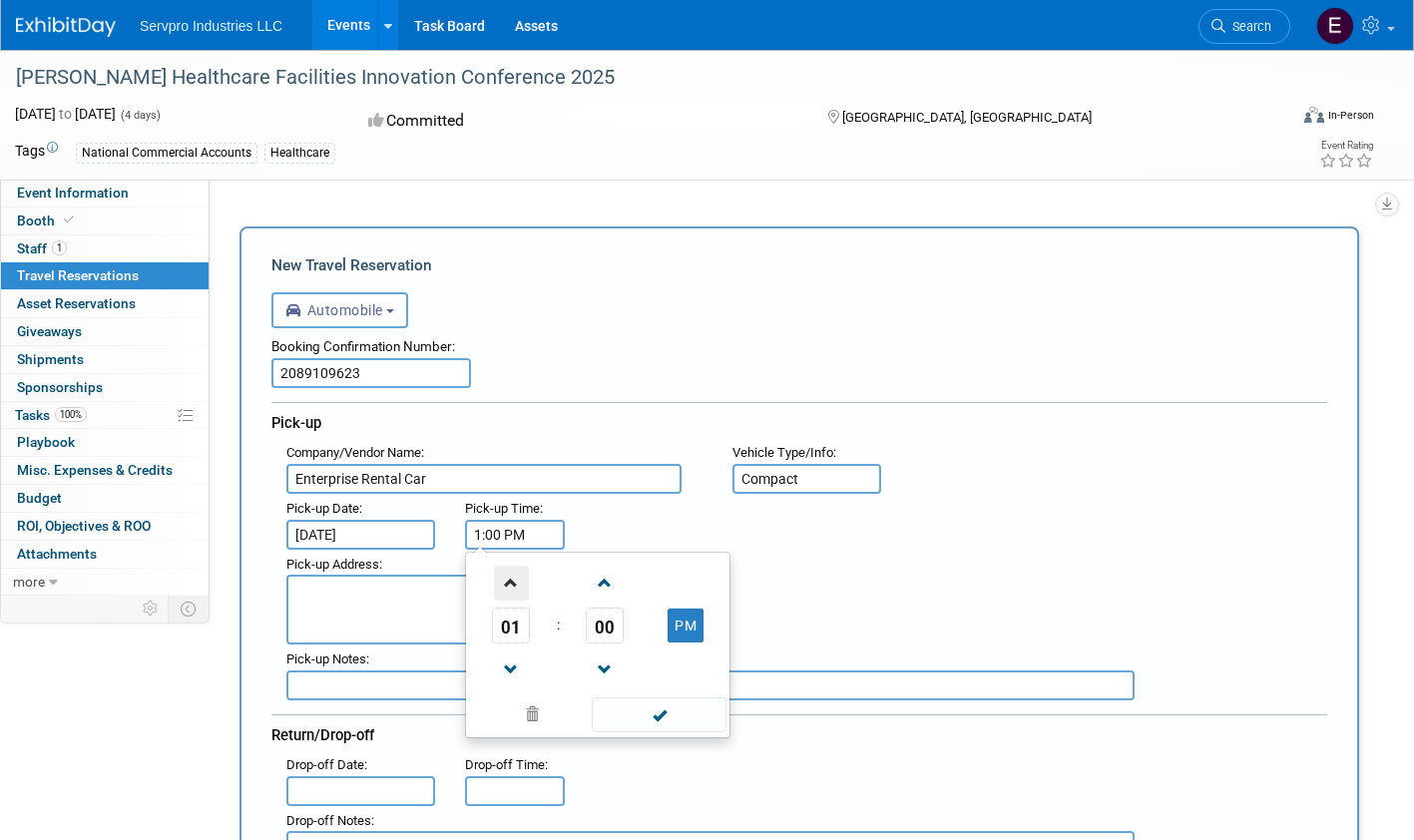 click at bounding box center [511, 583] 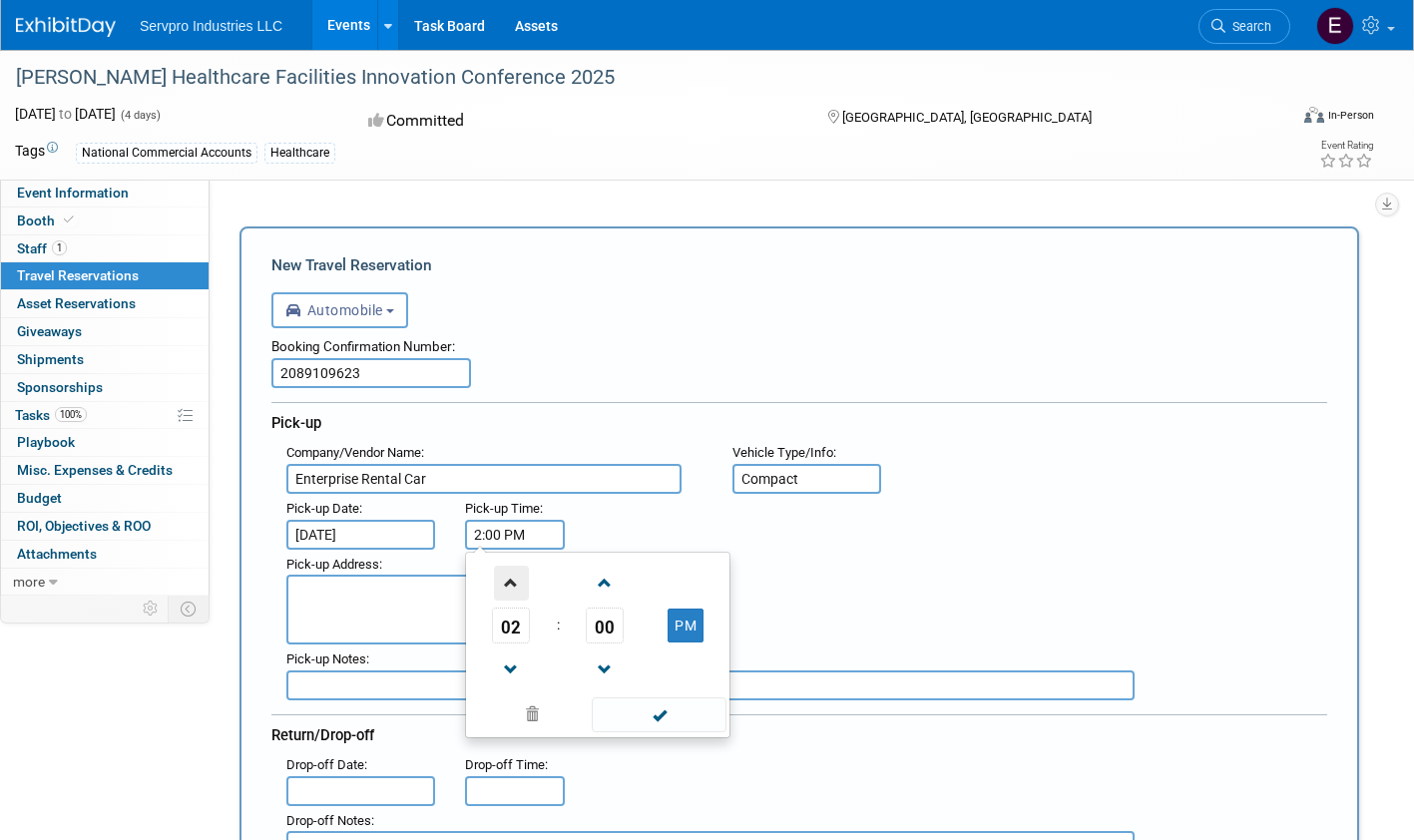 click at bounding box center [511, 583] 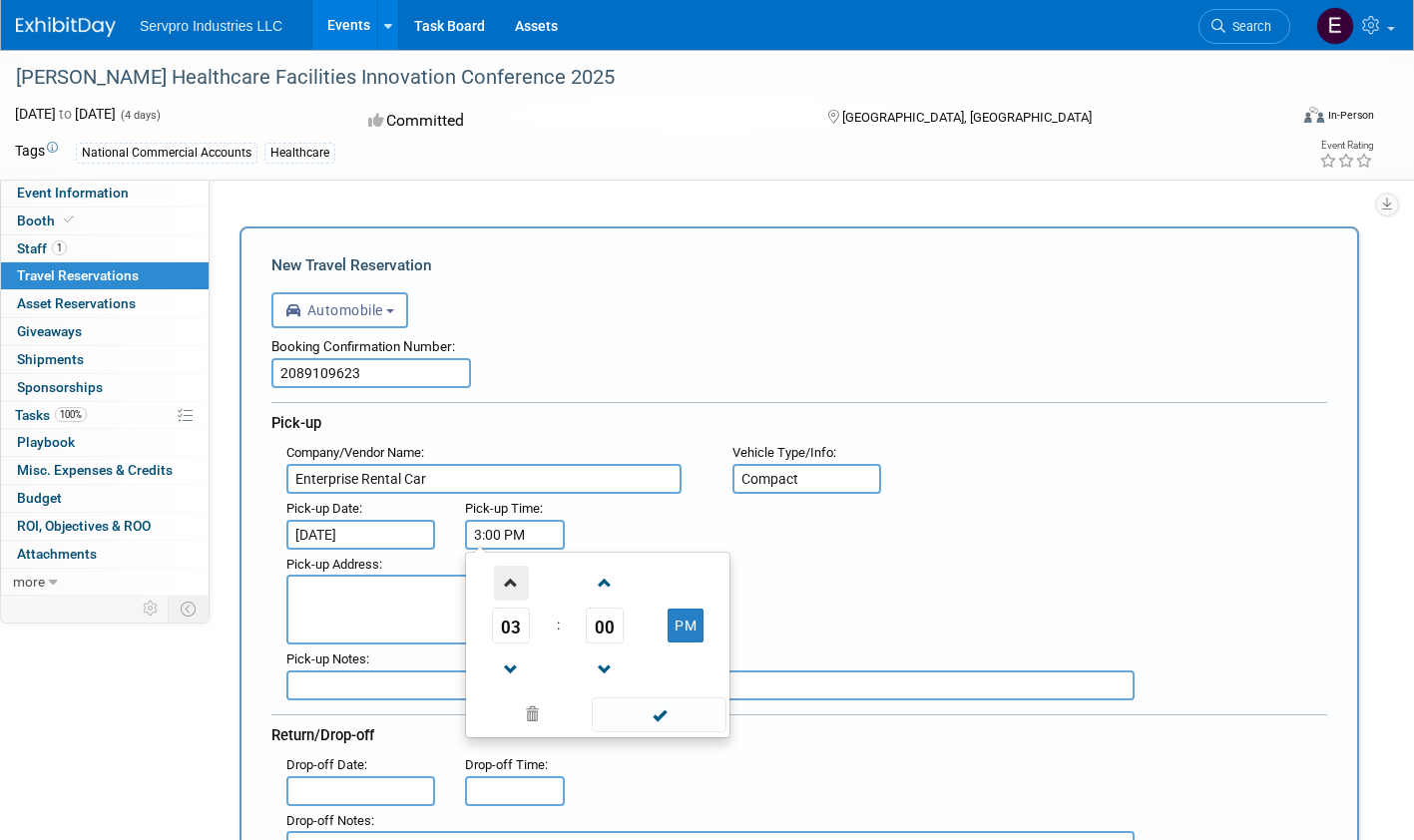 click at bounding box center [511, 583] 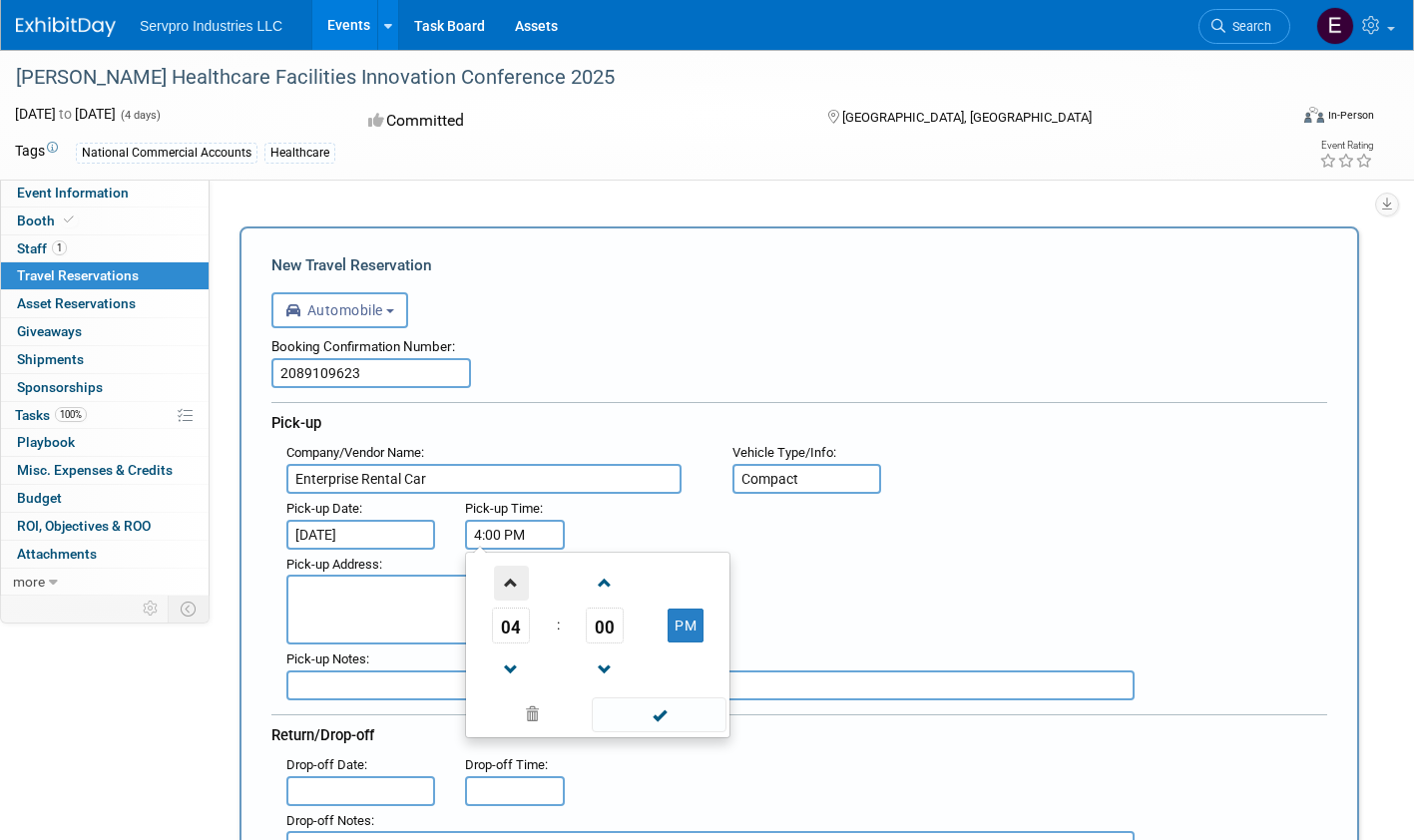 click at bounding box center [511, 583] 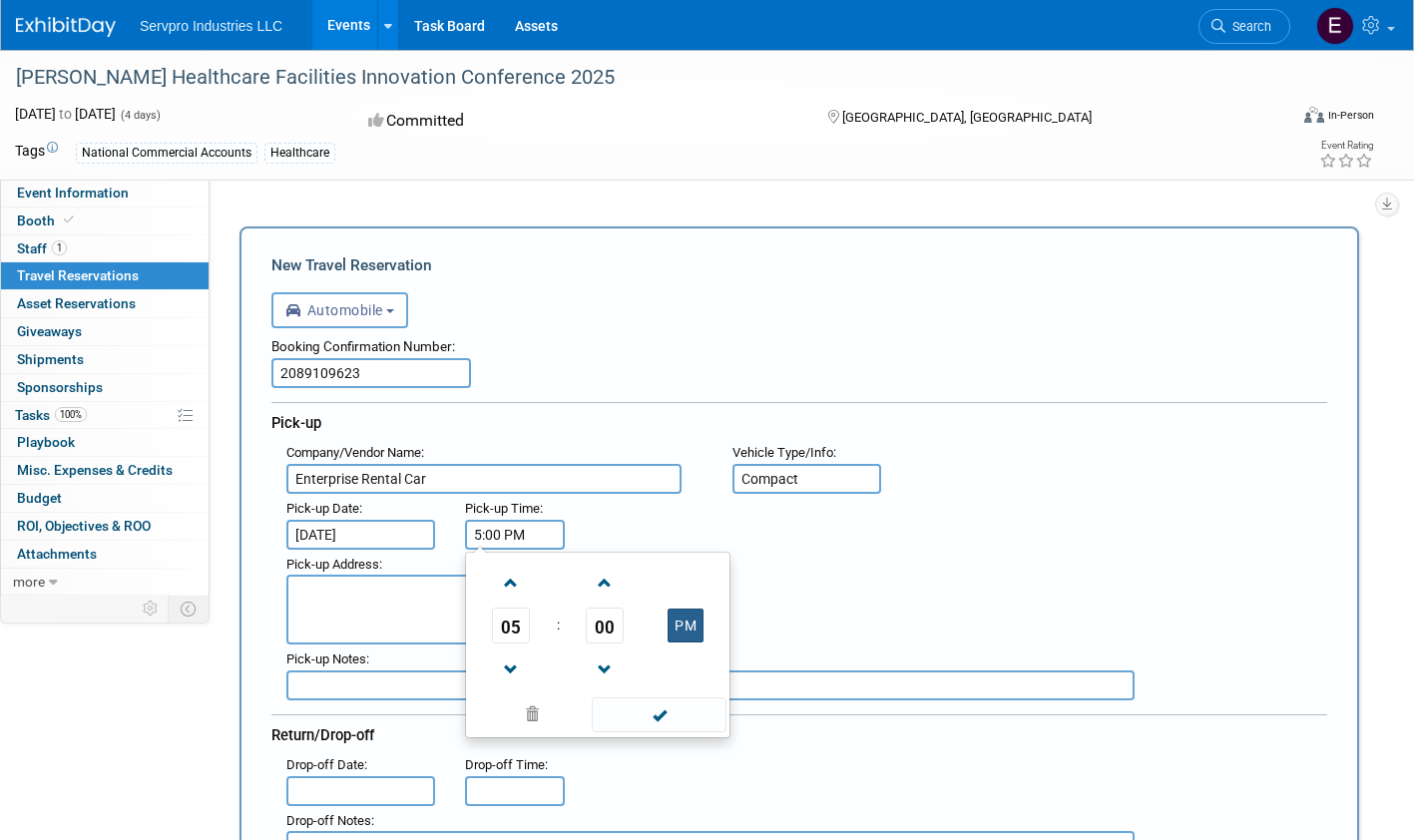 click on "PM" at bounding box center (686, 626) 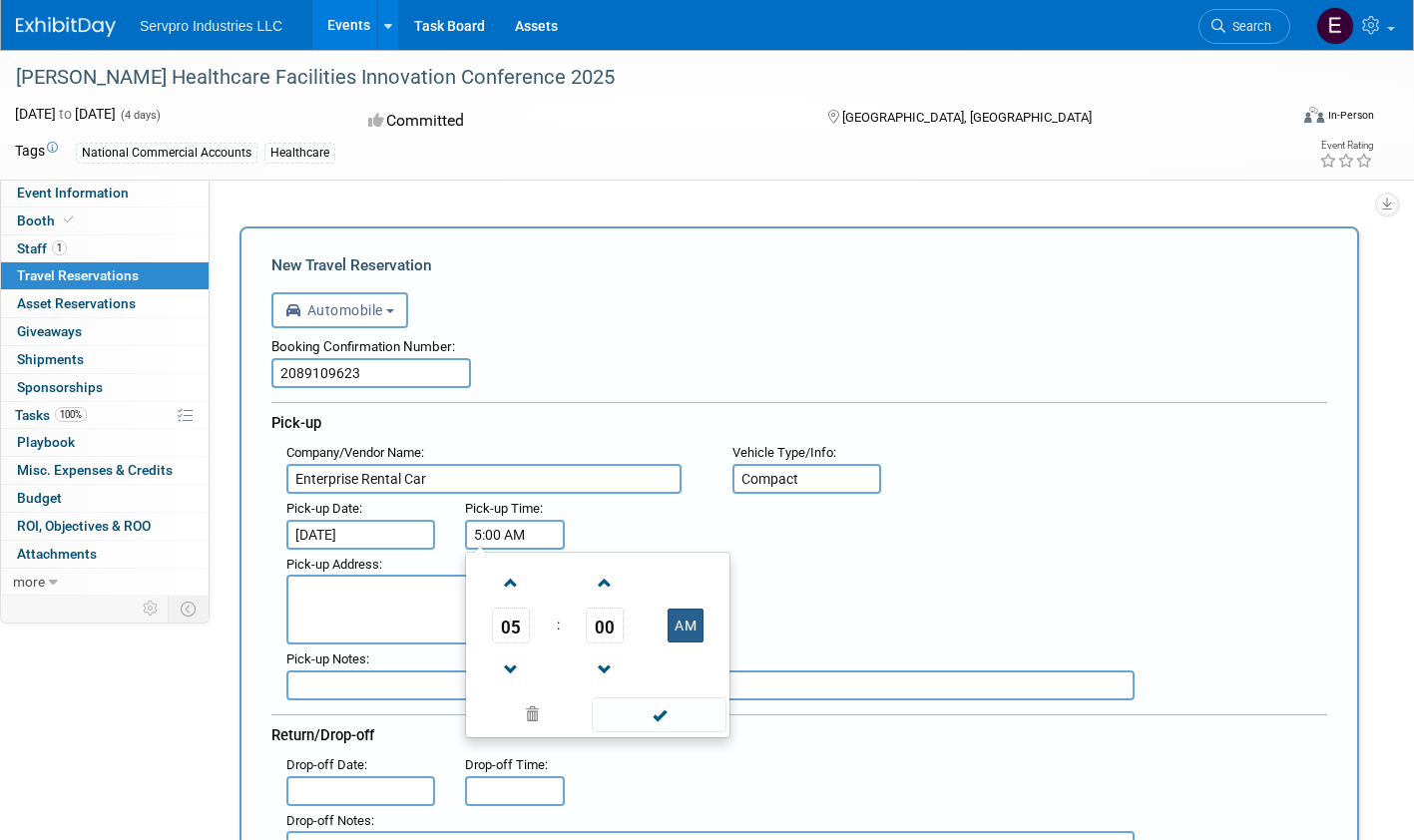 click on "AM" at bounding box center (686, 626) 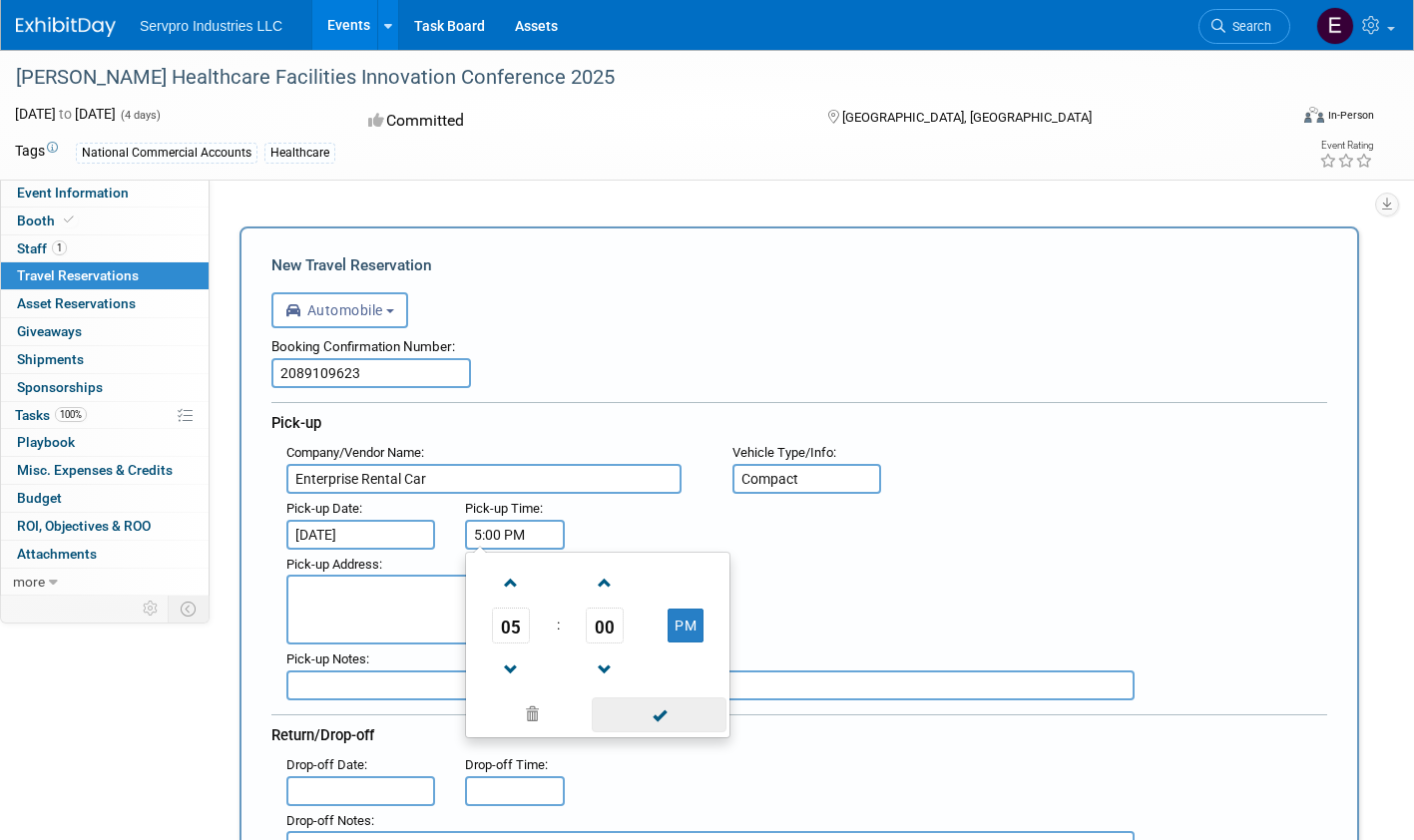 click at bounding box center [659, 714] 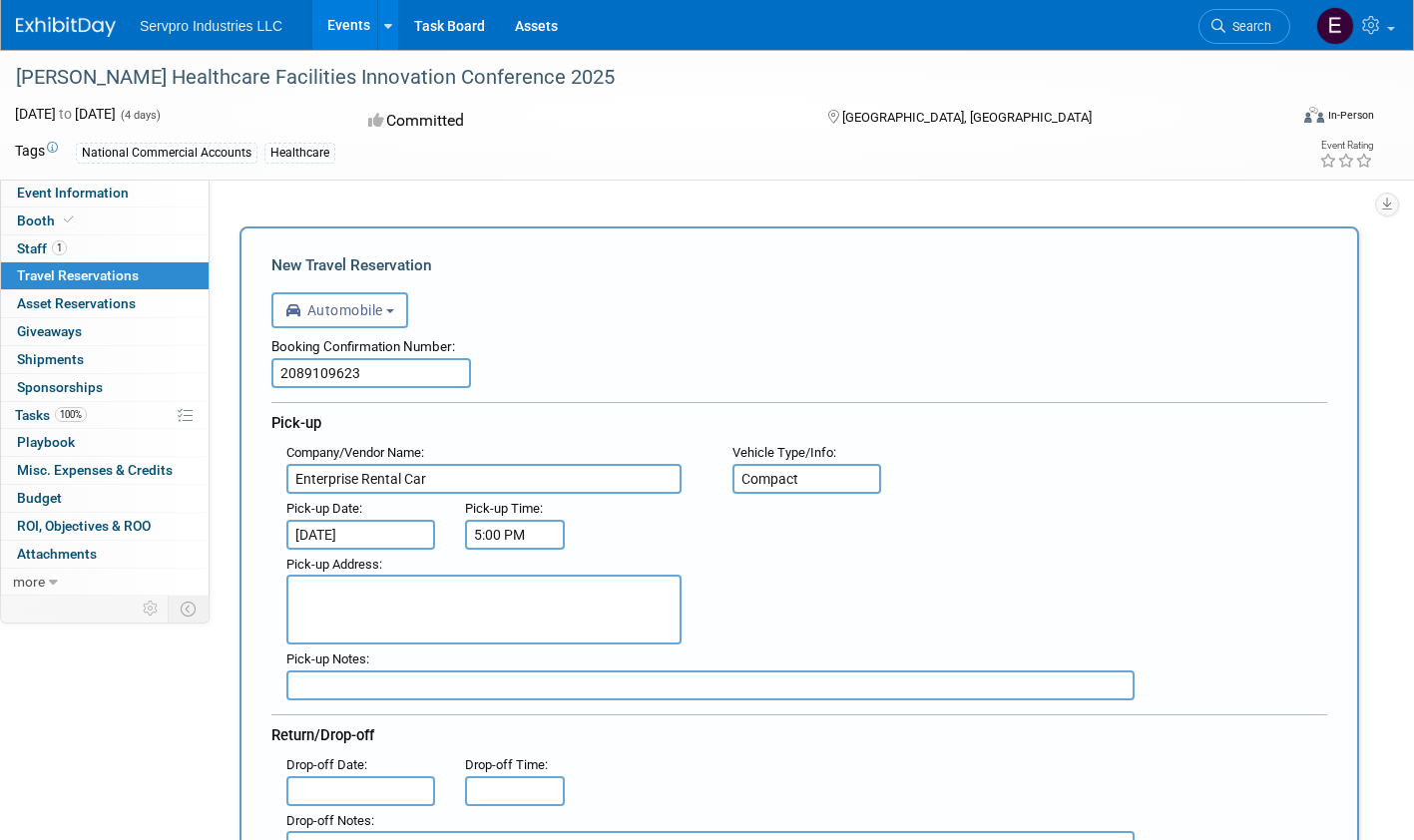 click at bounding box center [484, 610] 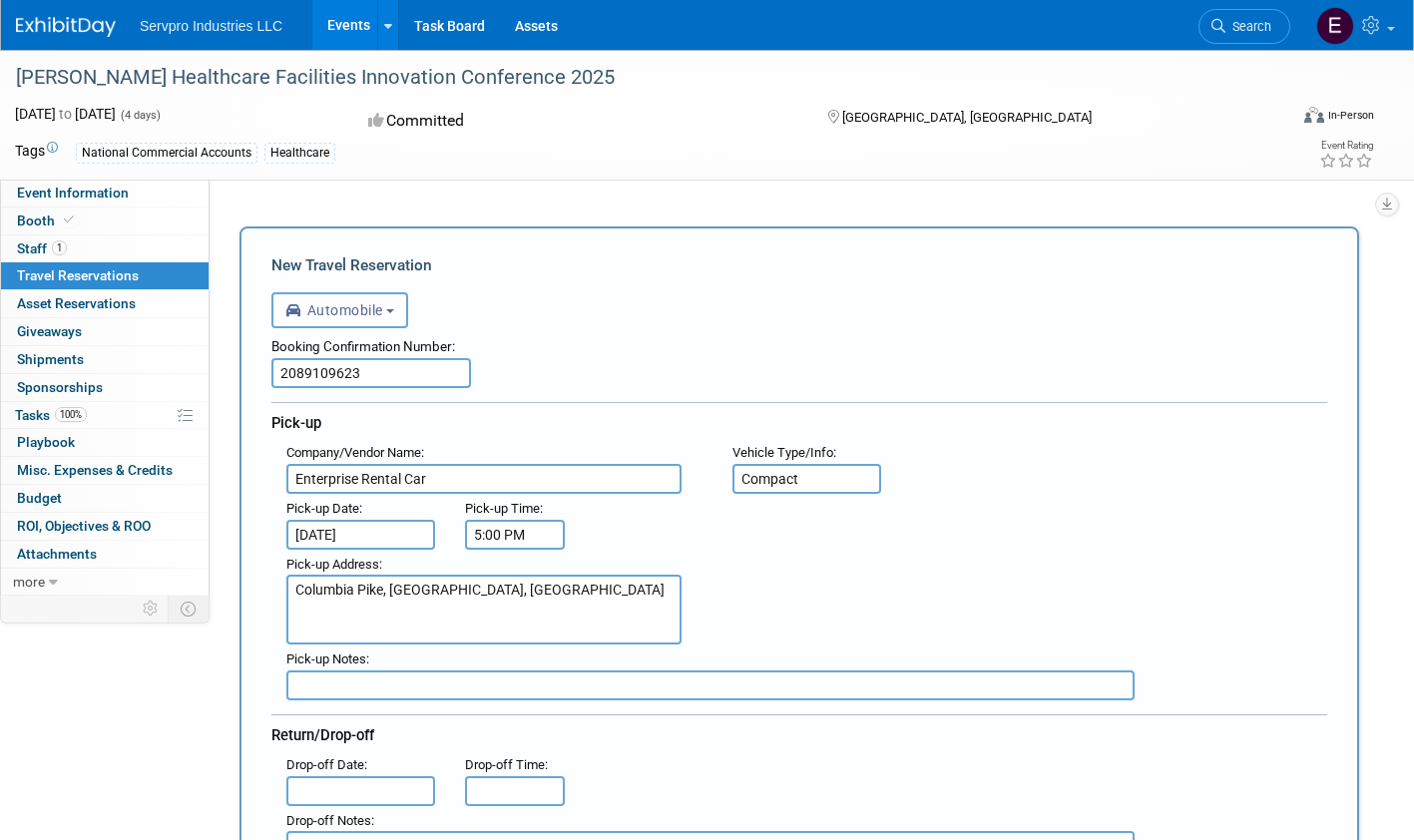 type on "Columbia Pike, [GEOGRAPHIC_DATA], [GEOGRAPHIC_DATA]" 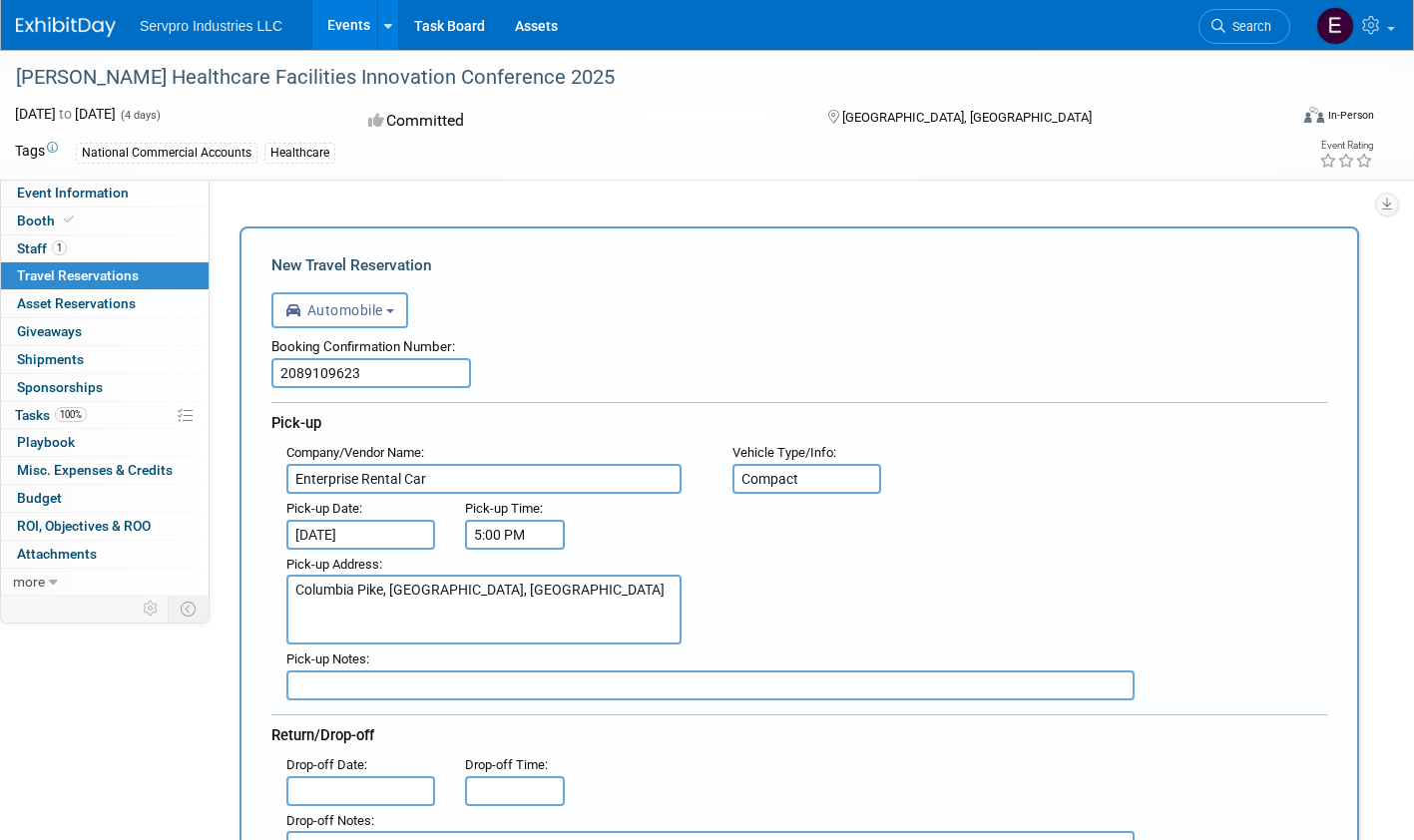 click at bounding box center (710, 685) 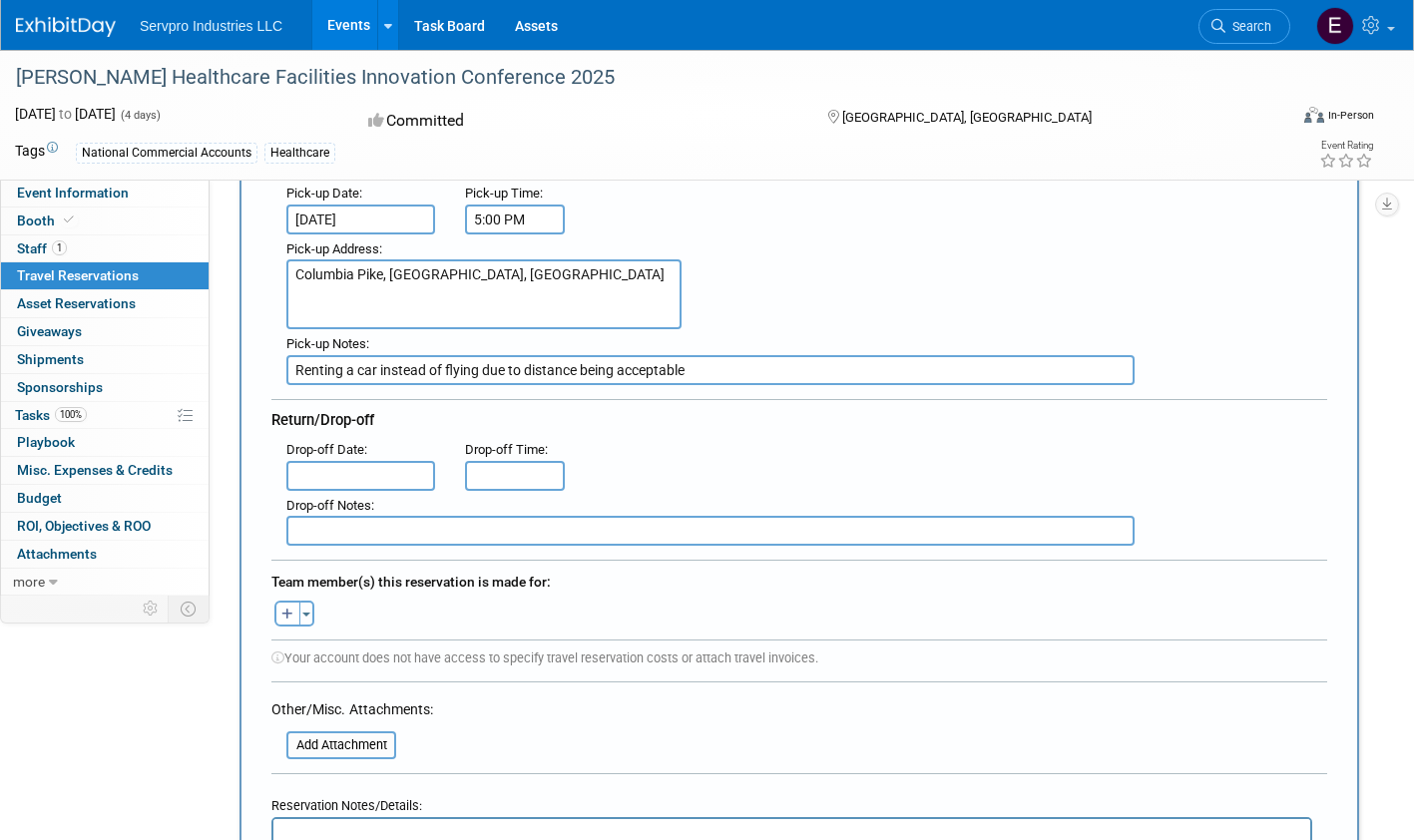 scroll, scrollTop: 314, scrollLeft: 0, axis: vertical 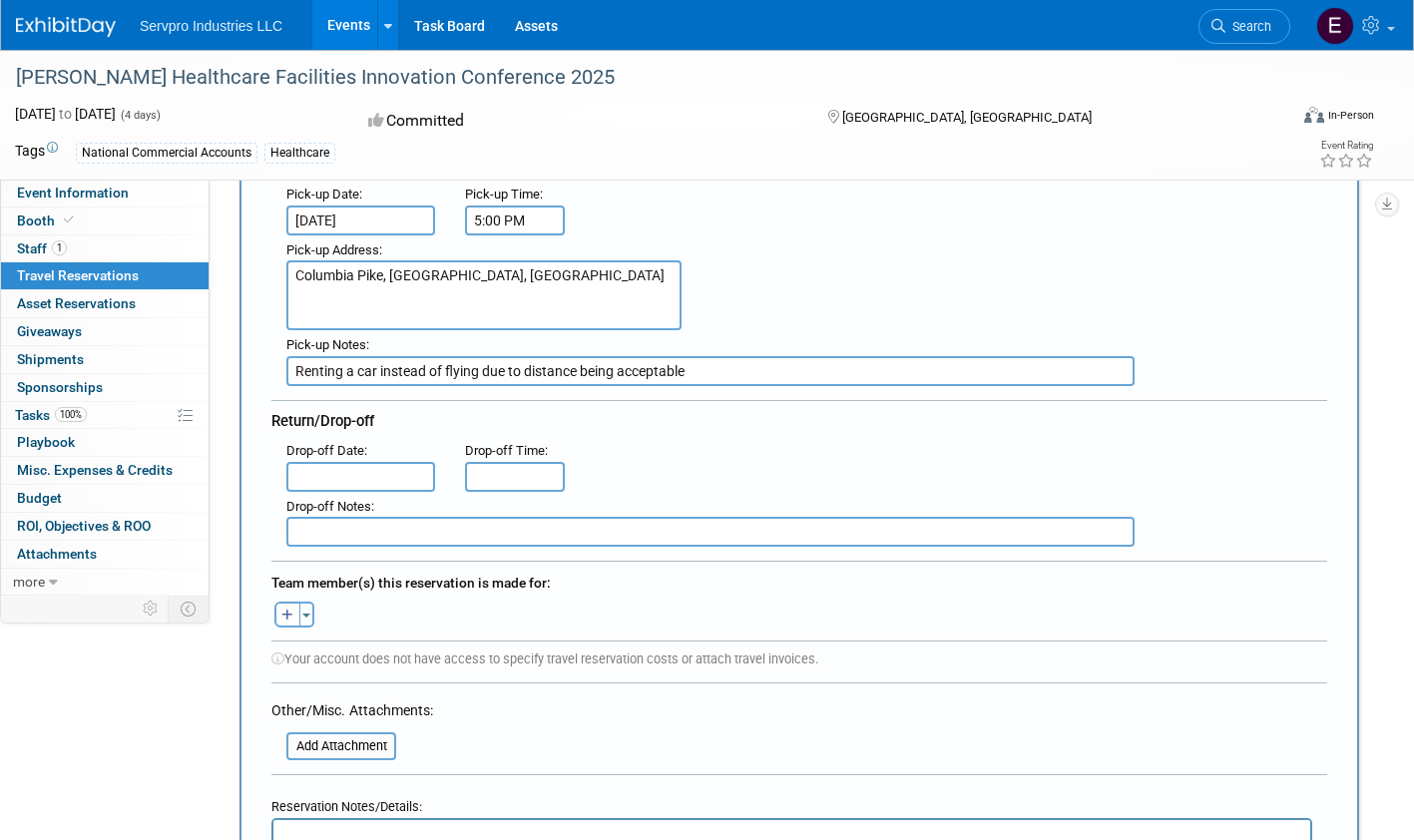 type on "Renting a car instead of flying due to distance being acceptable" 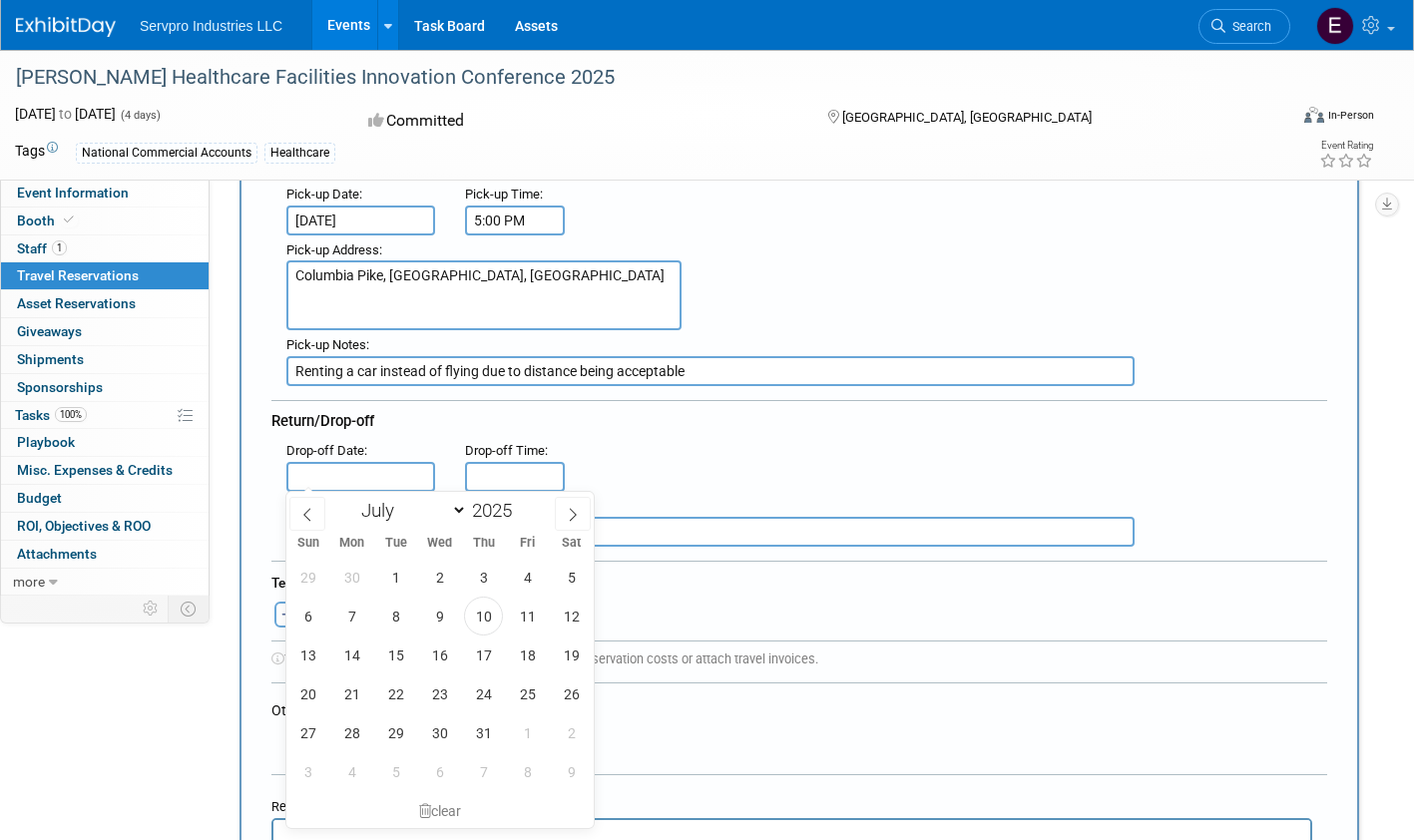 click at bounding box center (360, 477) 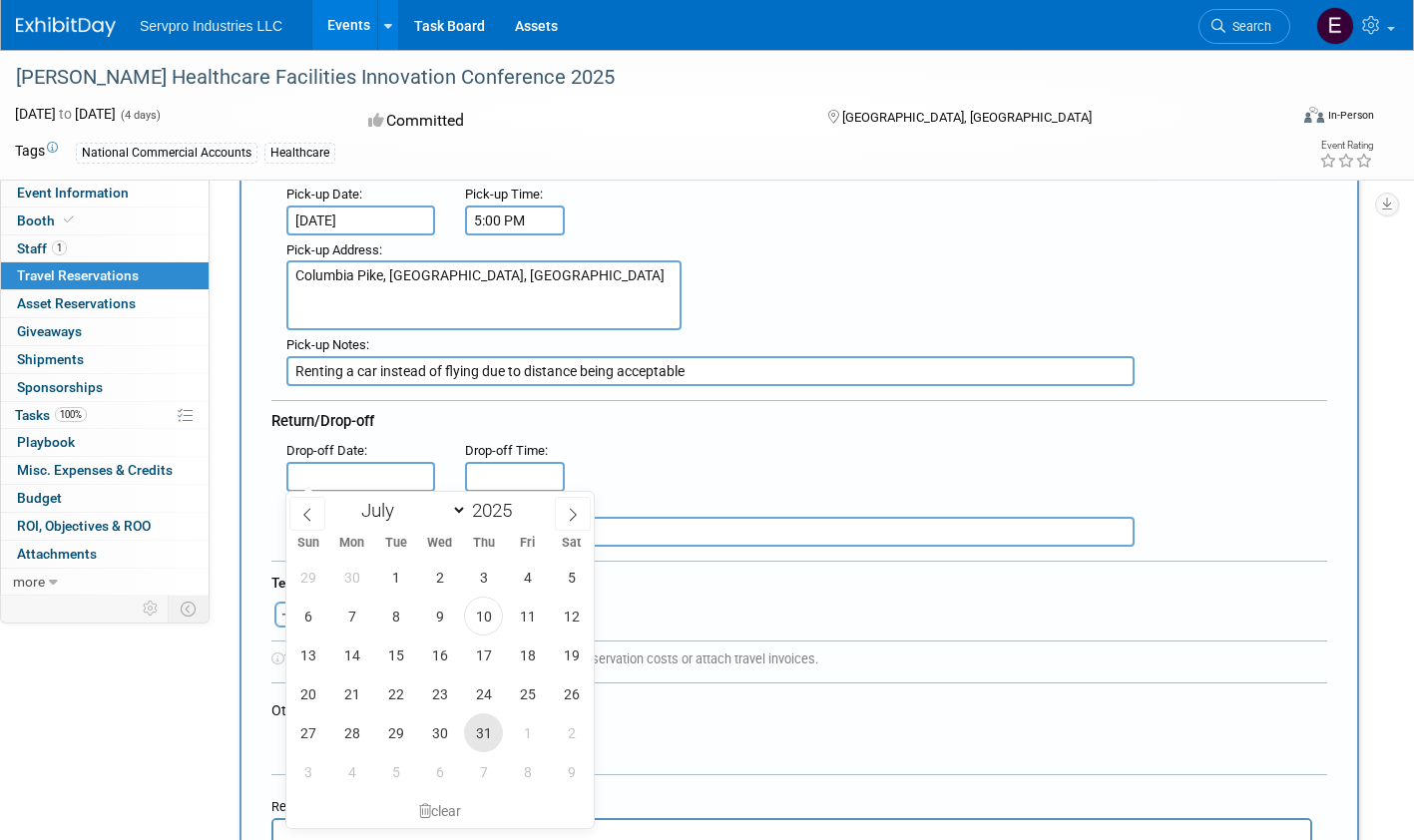 click on "31" at bounding box center (483, 732) 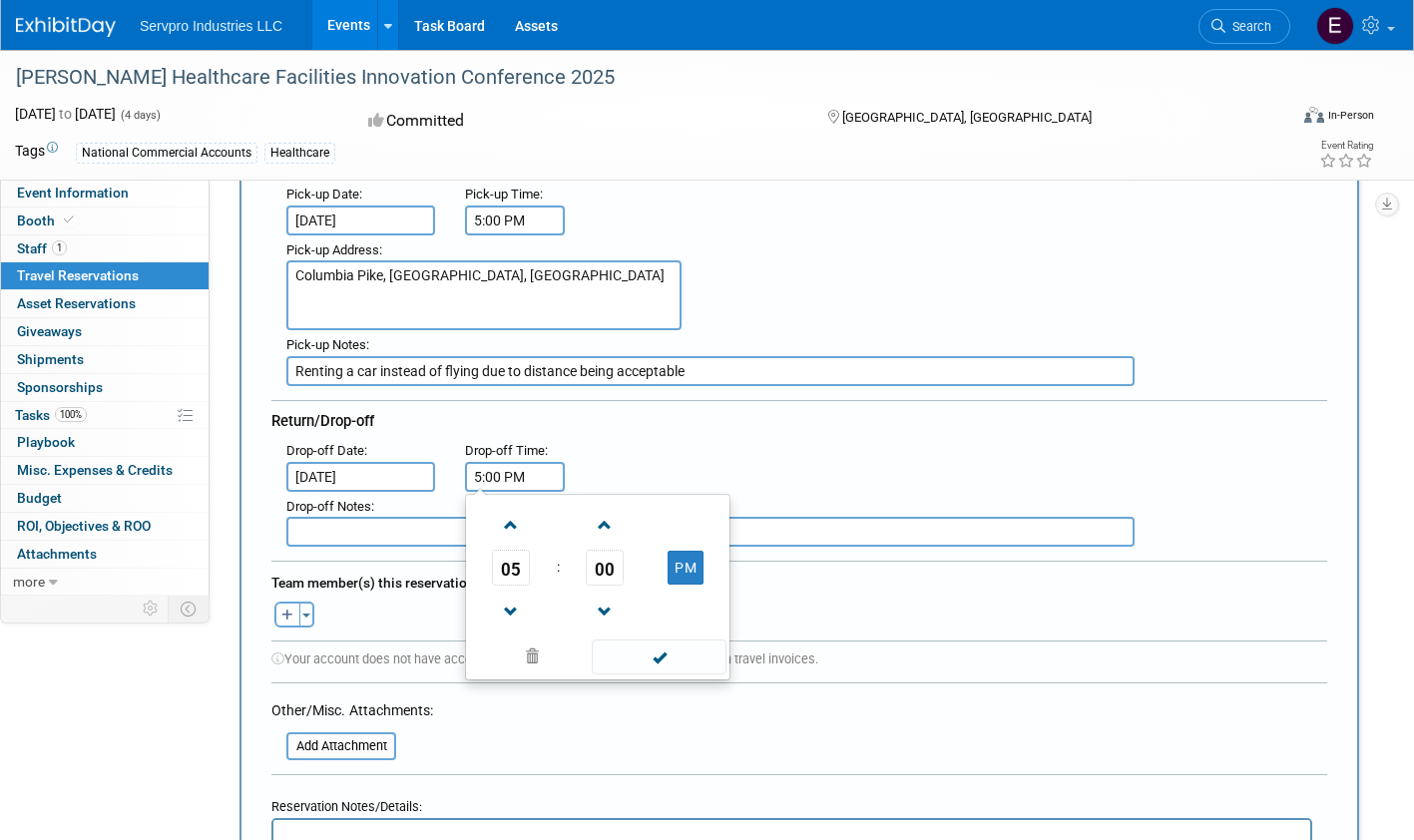 click on "5:00 PM" at bounding box center (515, 477) 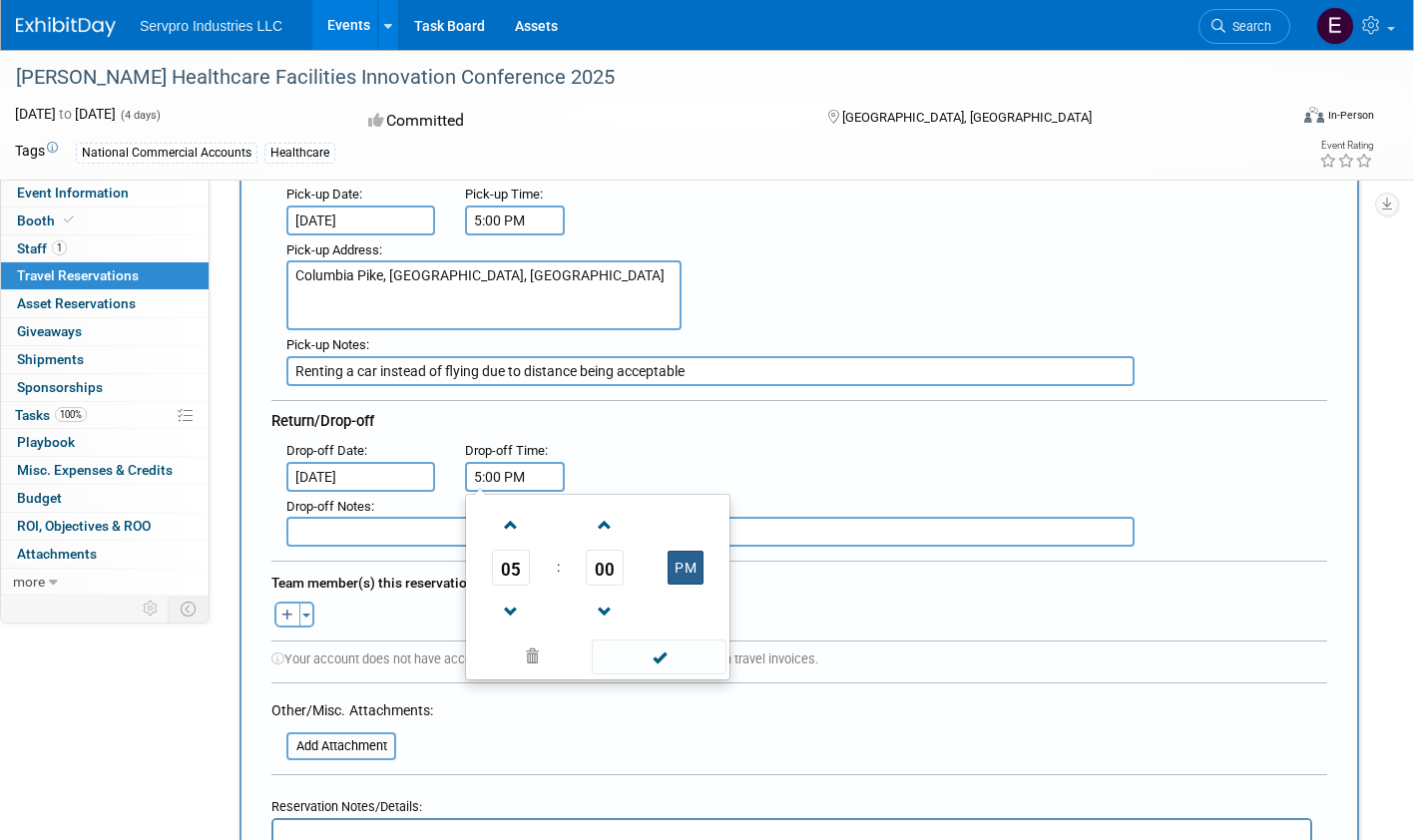 click on "PM" at bounding box center (686, 568) 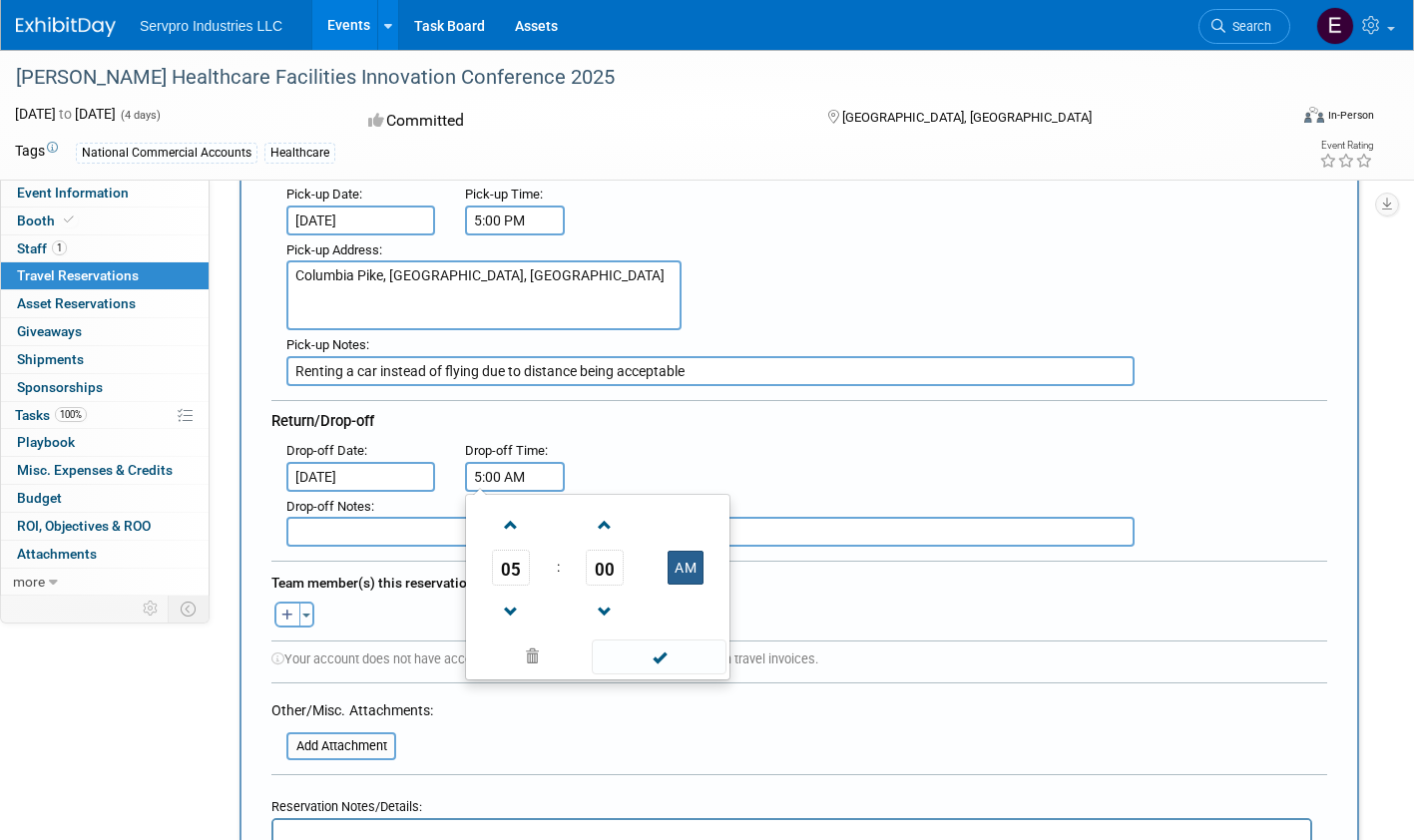click on "AM" at bounding box center [686, 568] 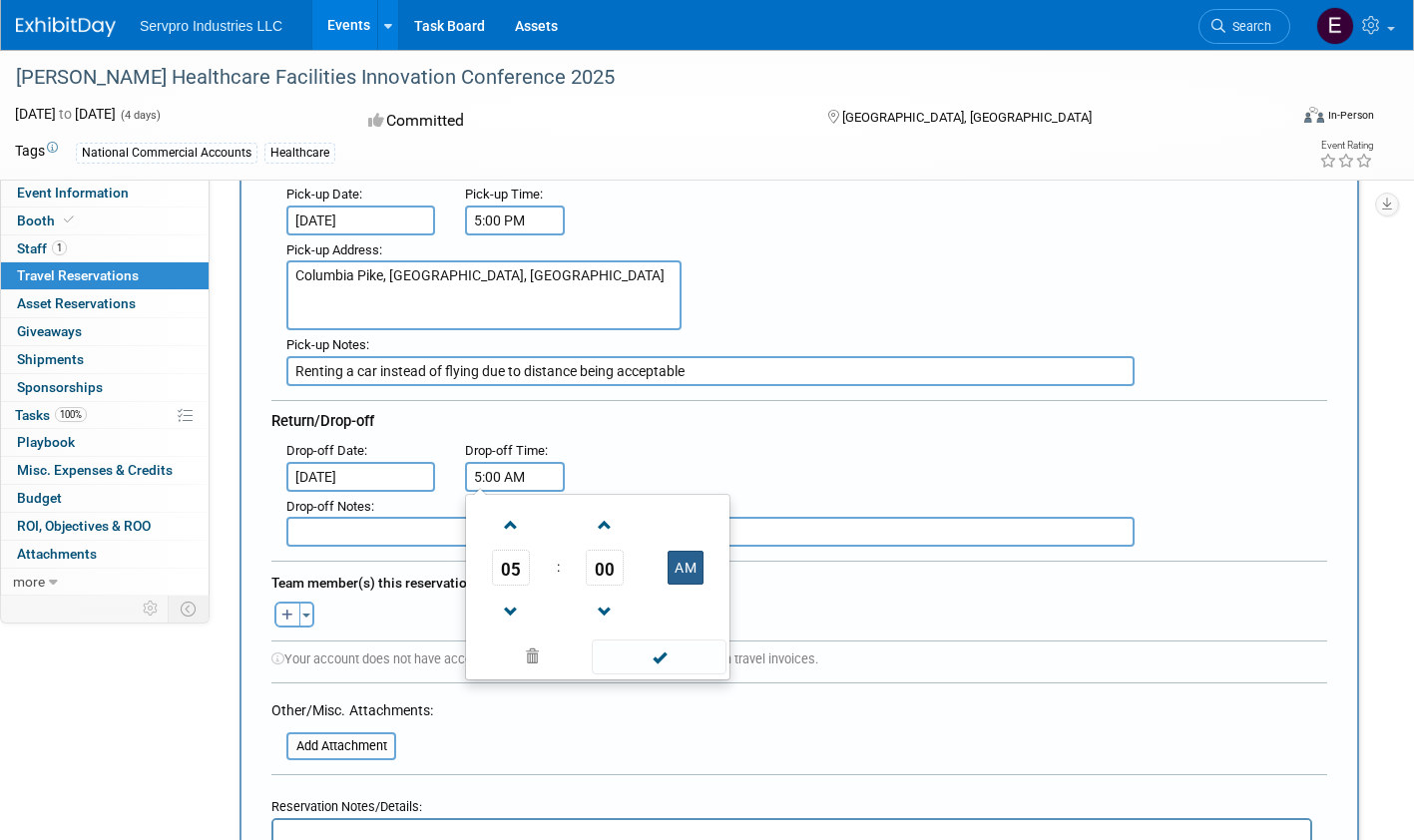 type on "5:00 PM" 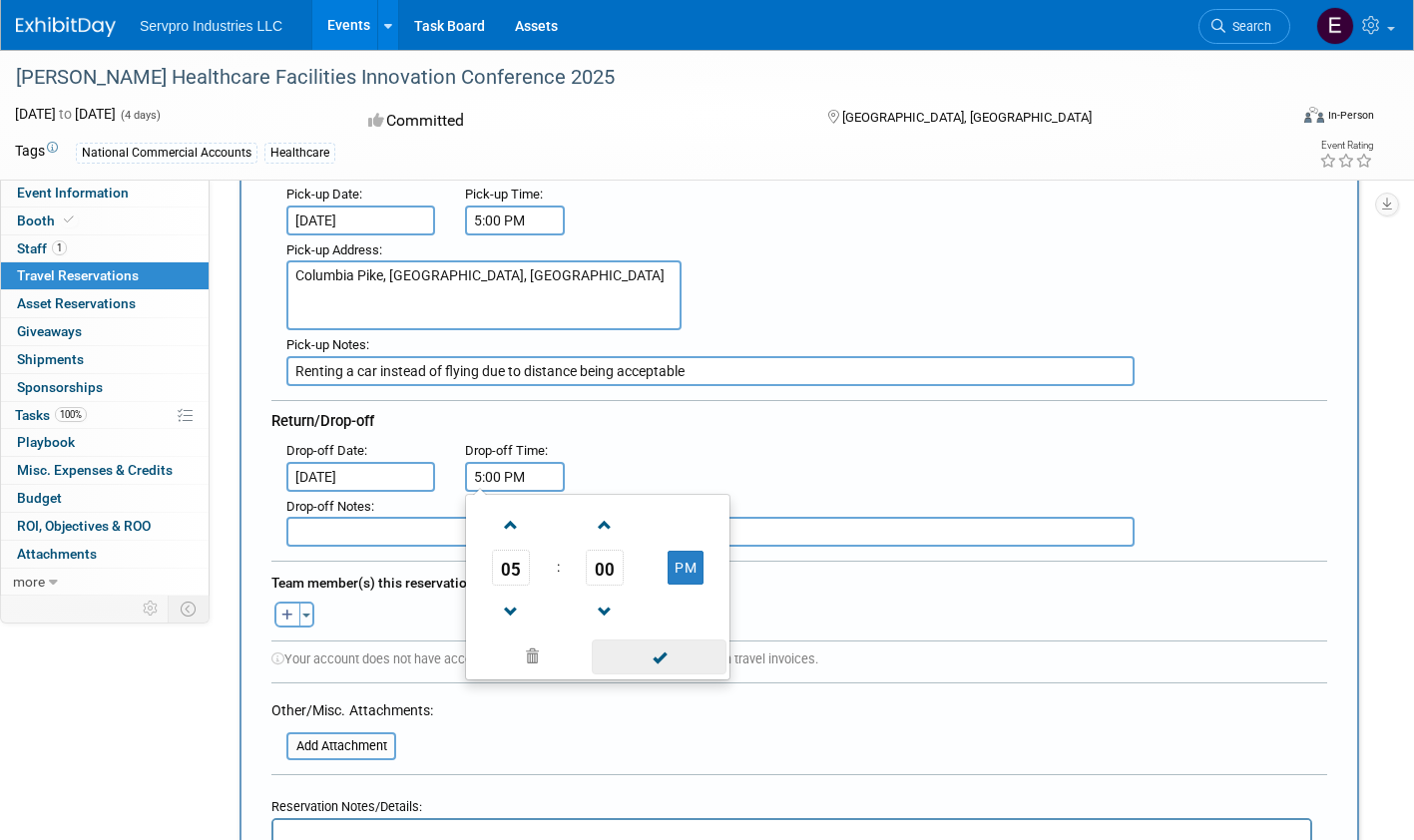 click at bounding box center [659, 656] 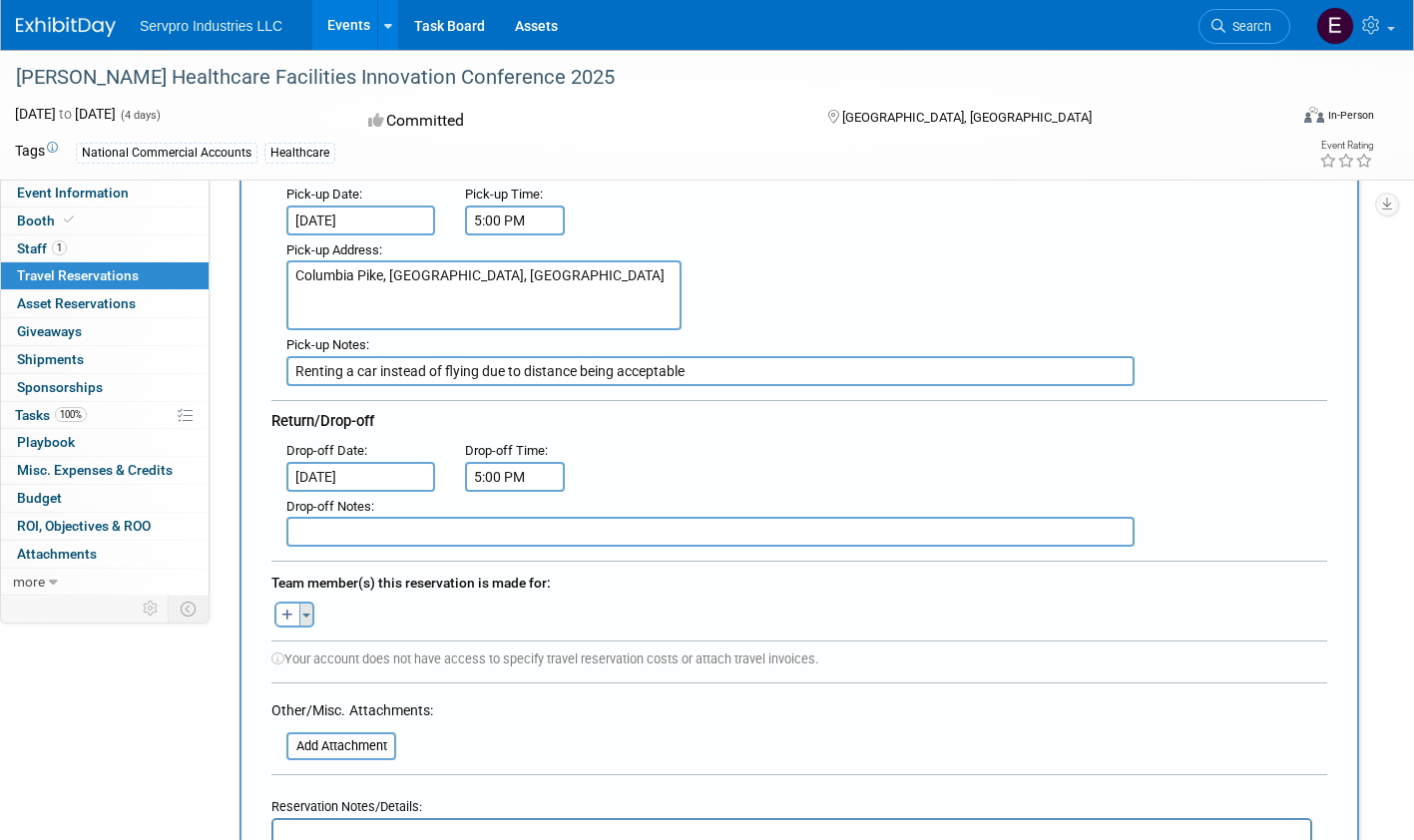 click on "Toggle Dropdown" at bounding box center [306, 615] 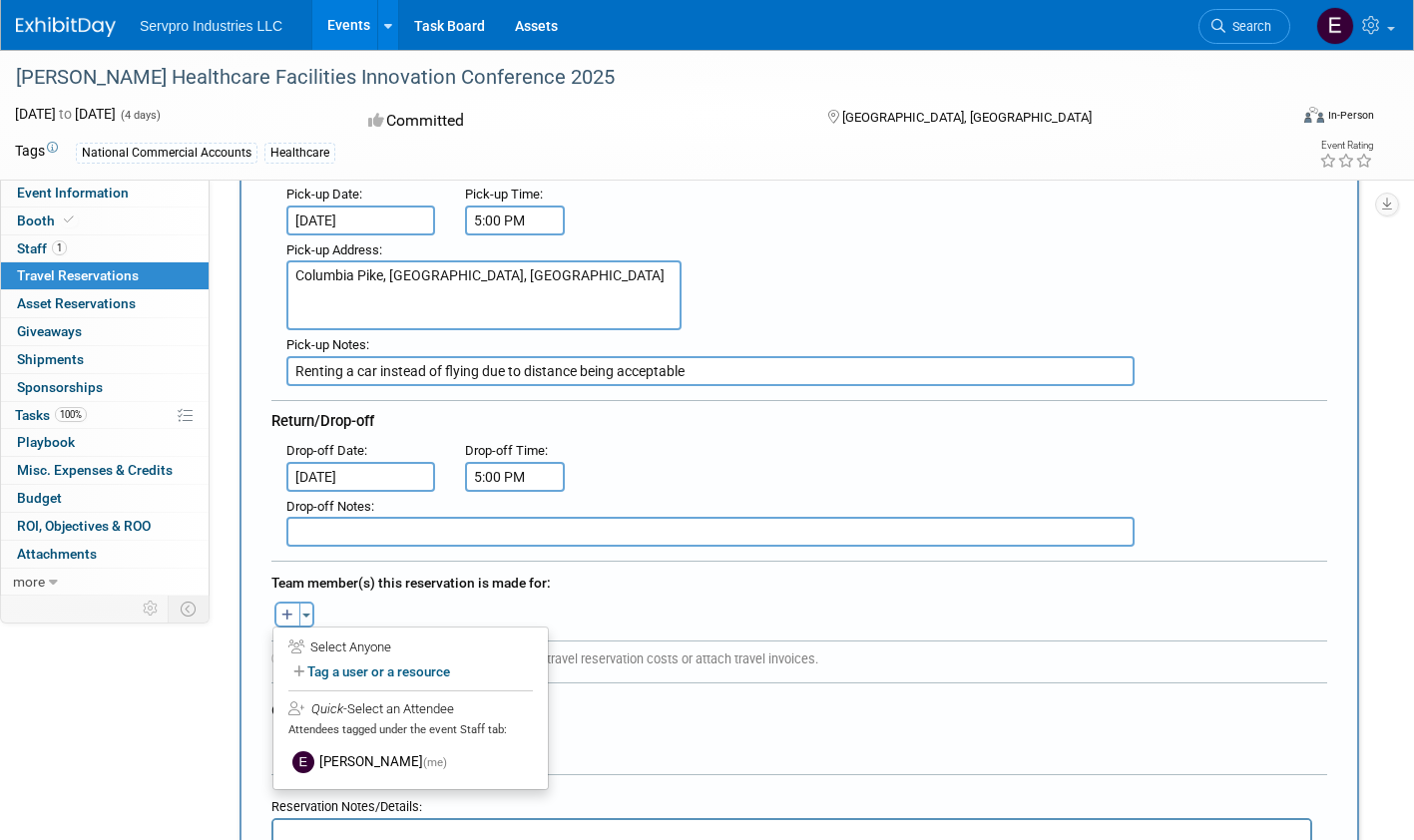 click on "[PERSON_NAME]
remove
[GEOGRAPHIC_DATA]
remove
[PERSON_NAME]
remove" at bounding box center [799, 612] 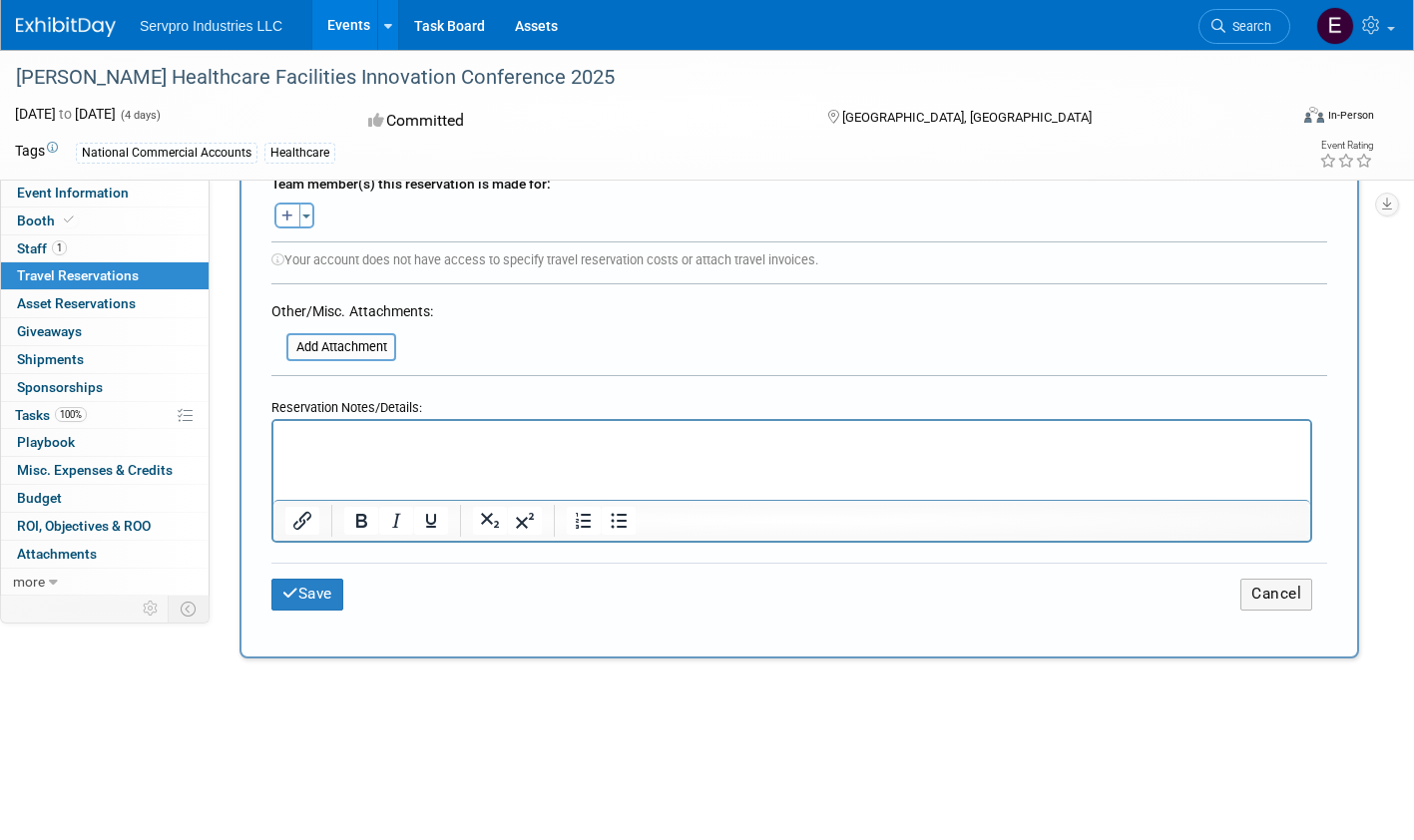 scroll, scrollTop: 717, scrollLeft: 0, axis: vertical 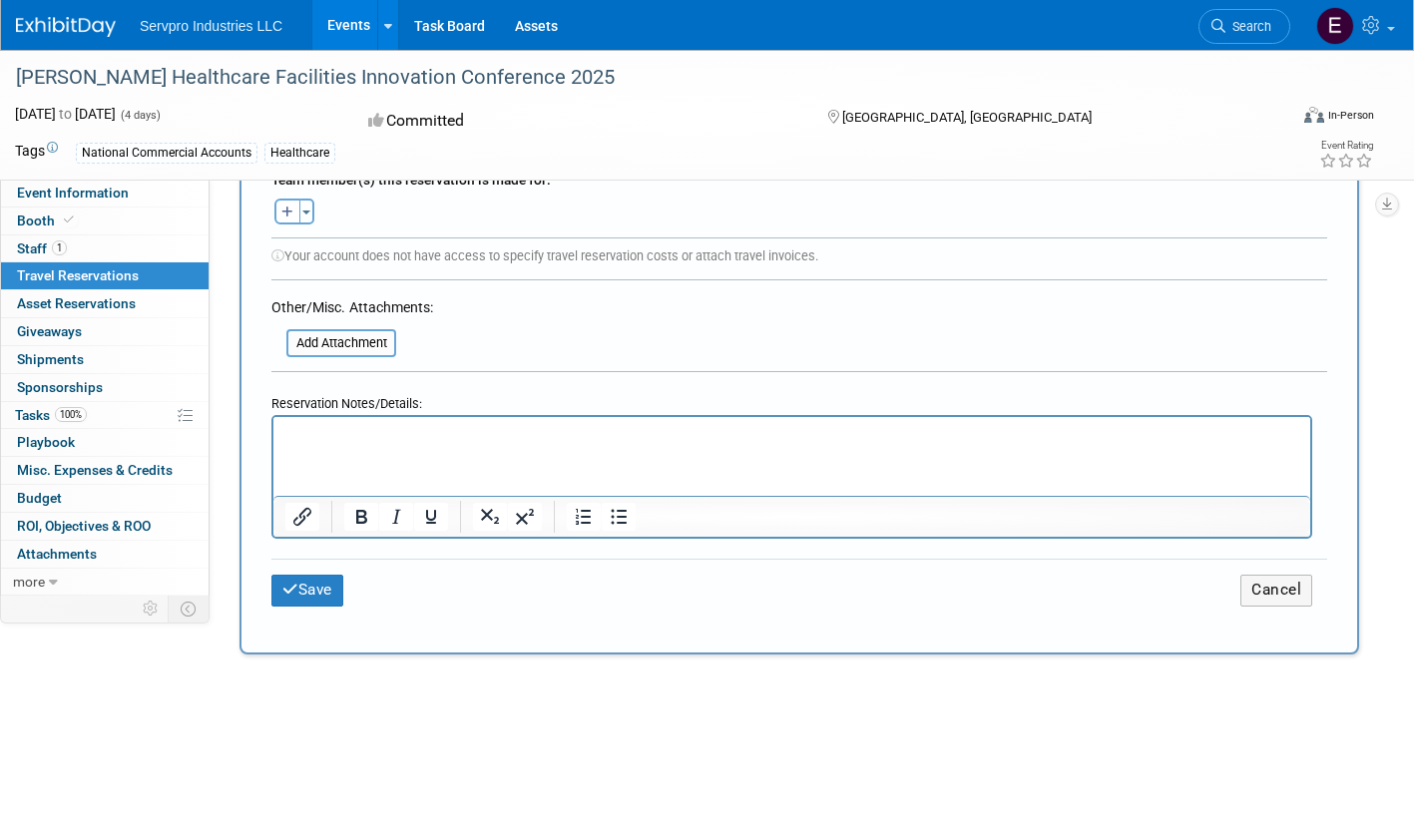 click at bounding box center [792, 435] 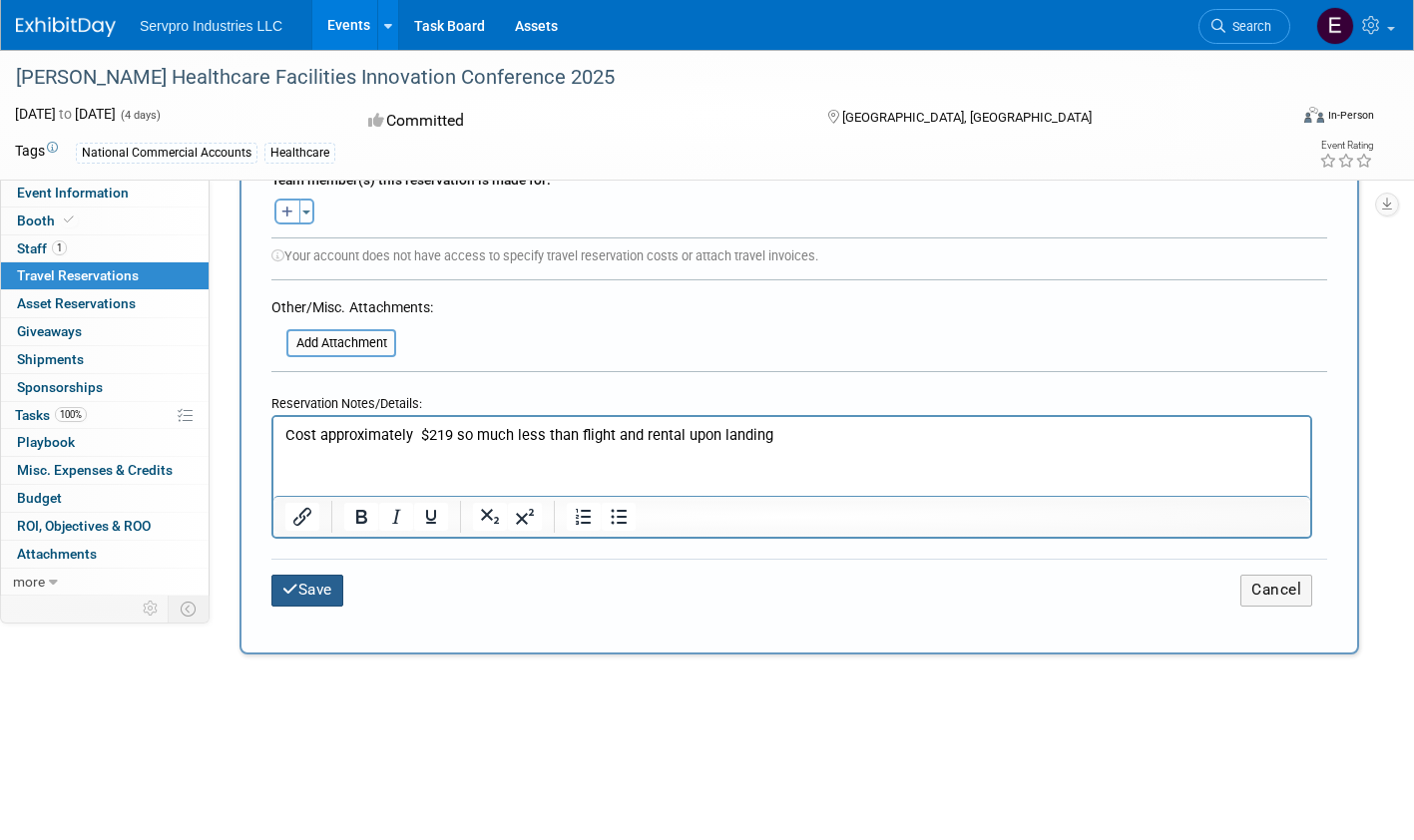 click on "Save" at bounding box center (307, 590) 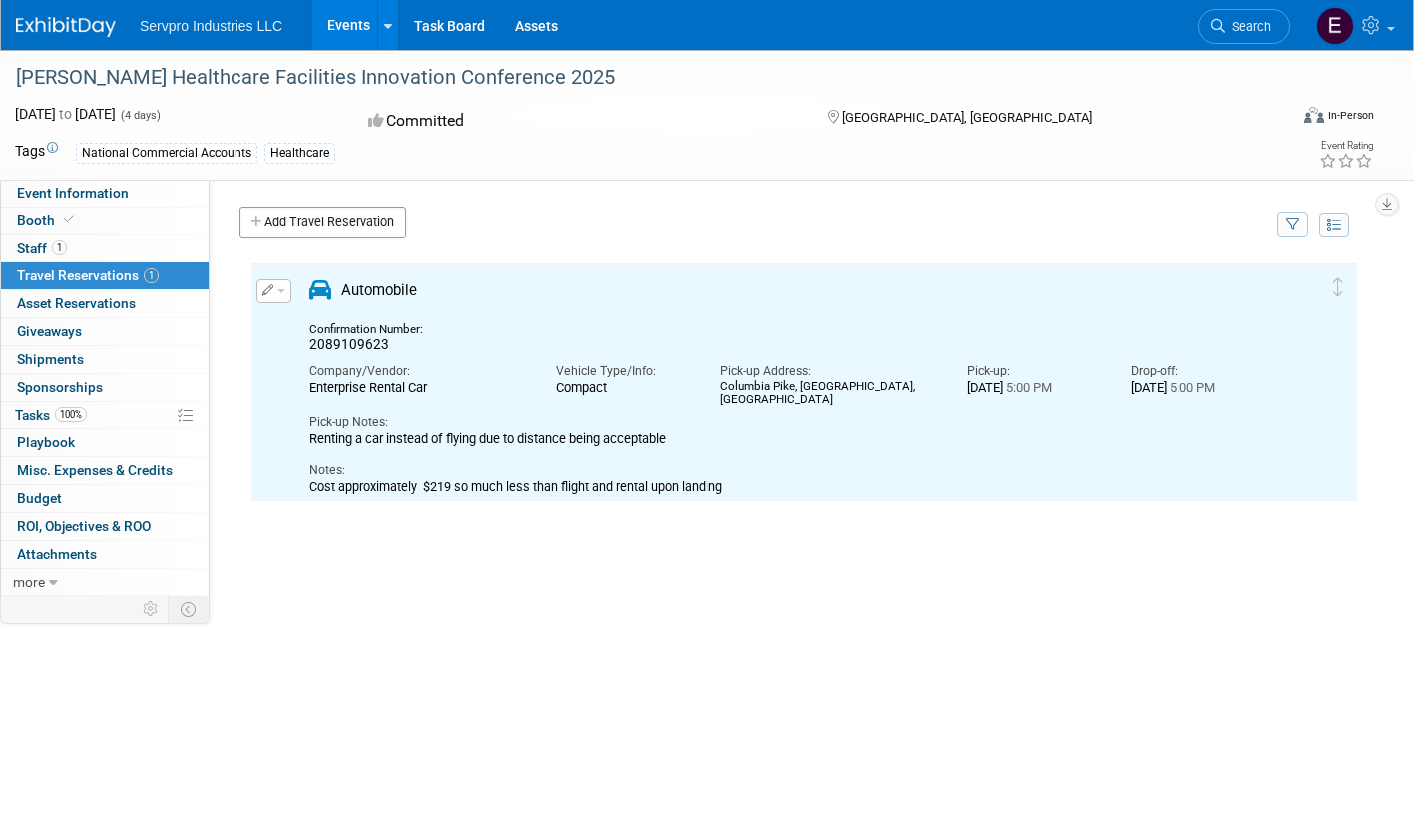 scroll, scrollTop: 0, scrollLeft: 0, axis: both 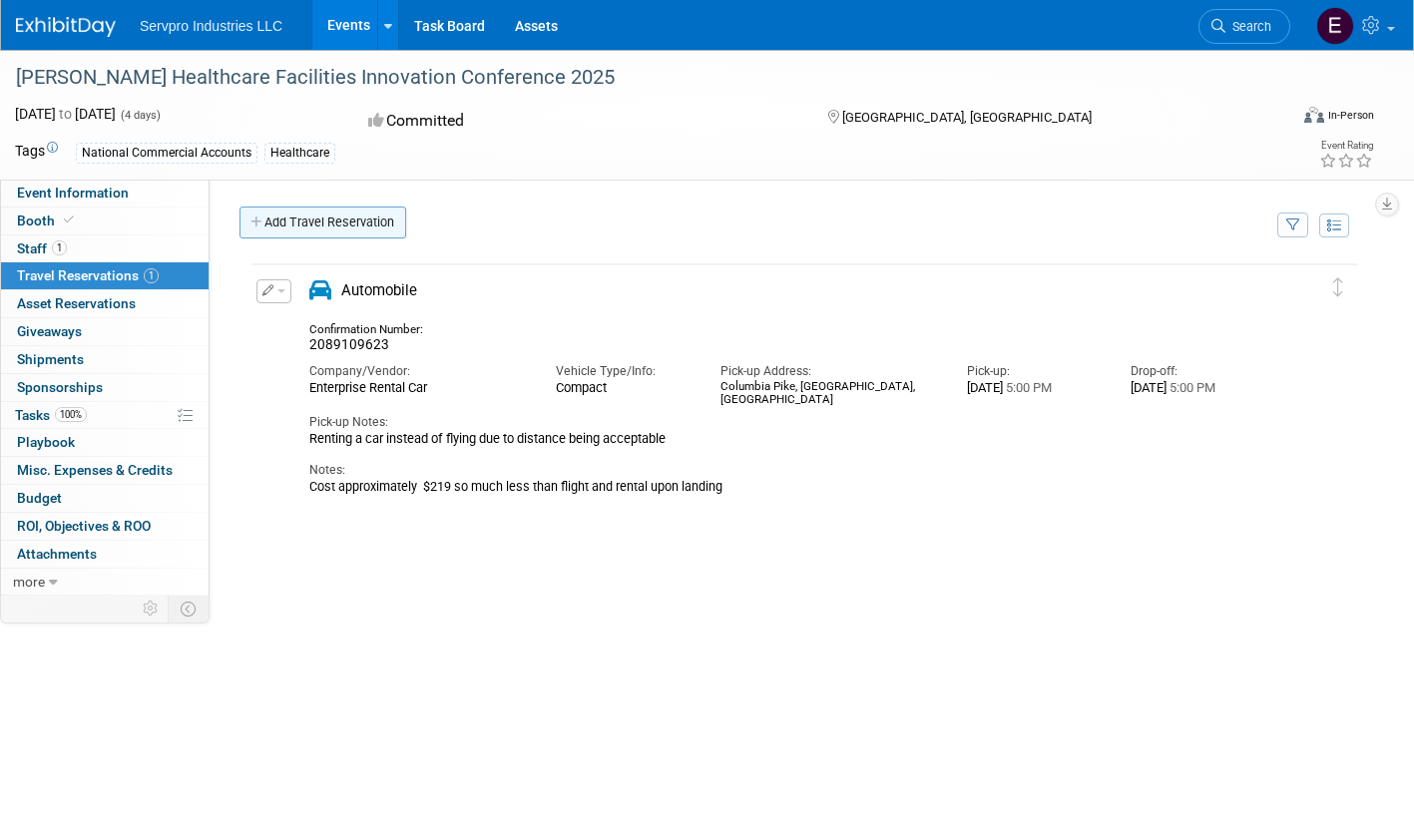 click on "Add Travel Reservation" at bounding box center [322, 222] 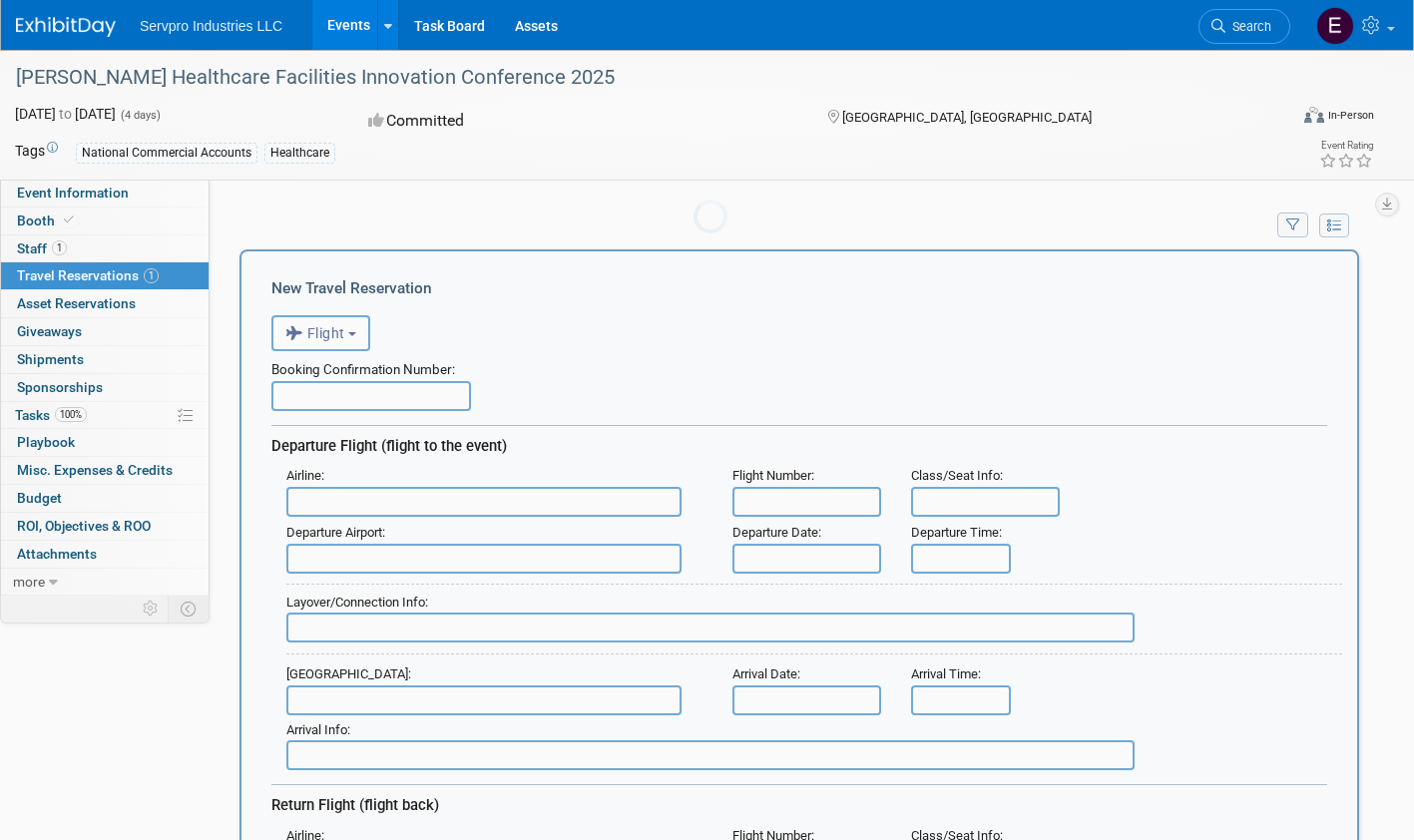 scroll, scrollTop: 0, scrollLeft: 0, axis: both 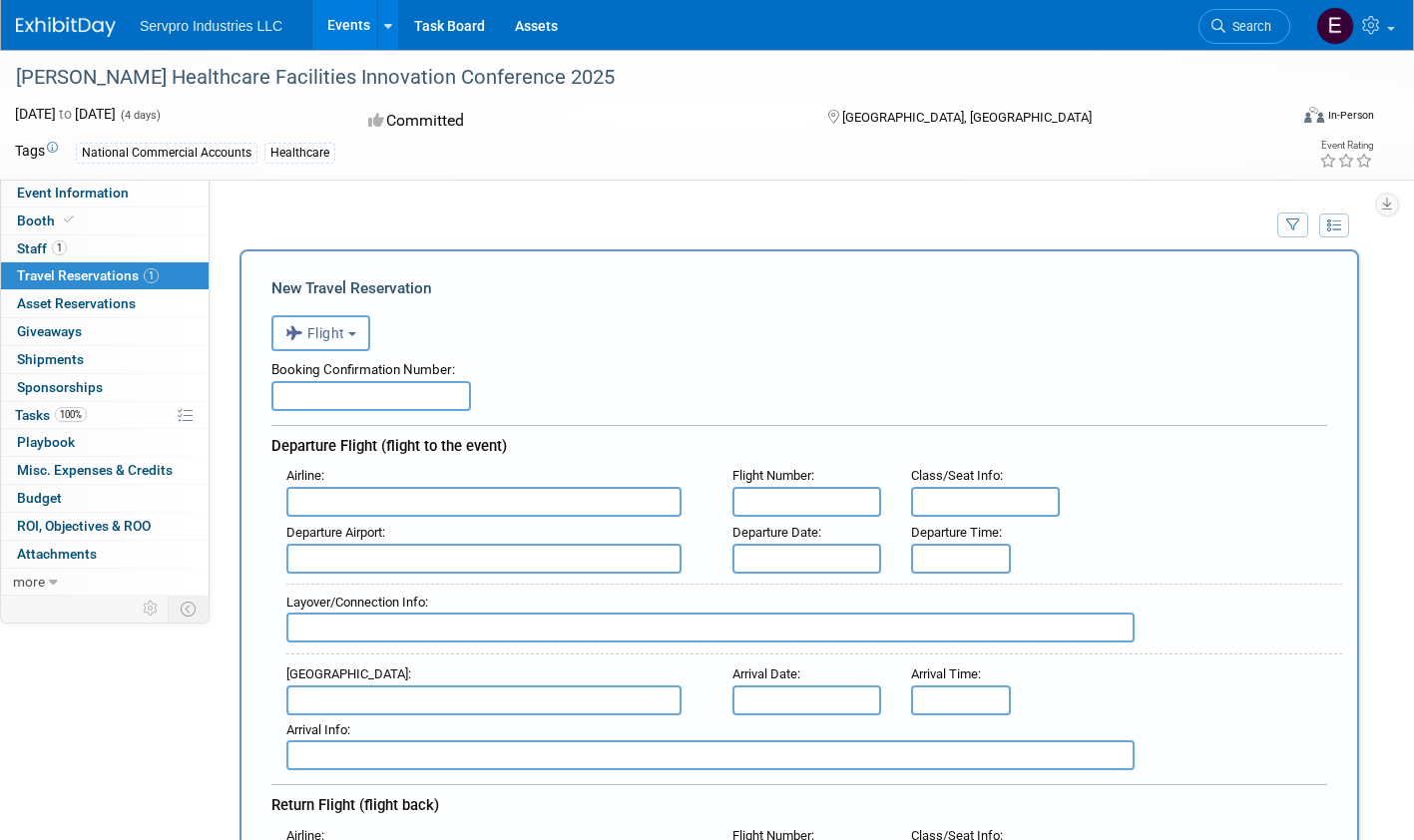 click at bounding box center (352, 334) 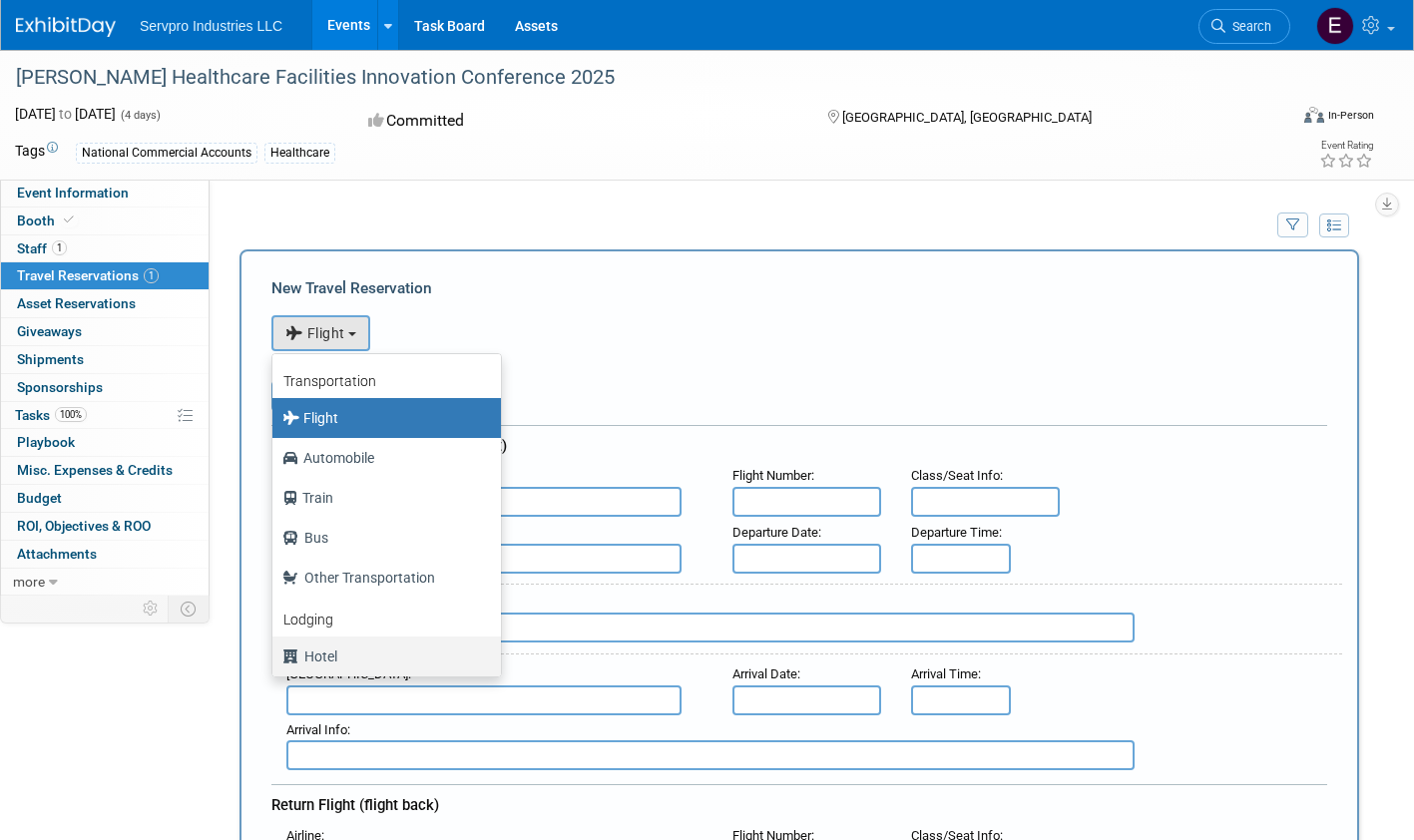 click on "Hotel" at bounding box center (381, 656) 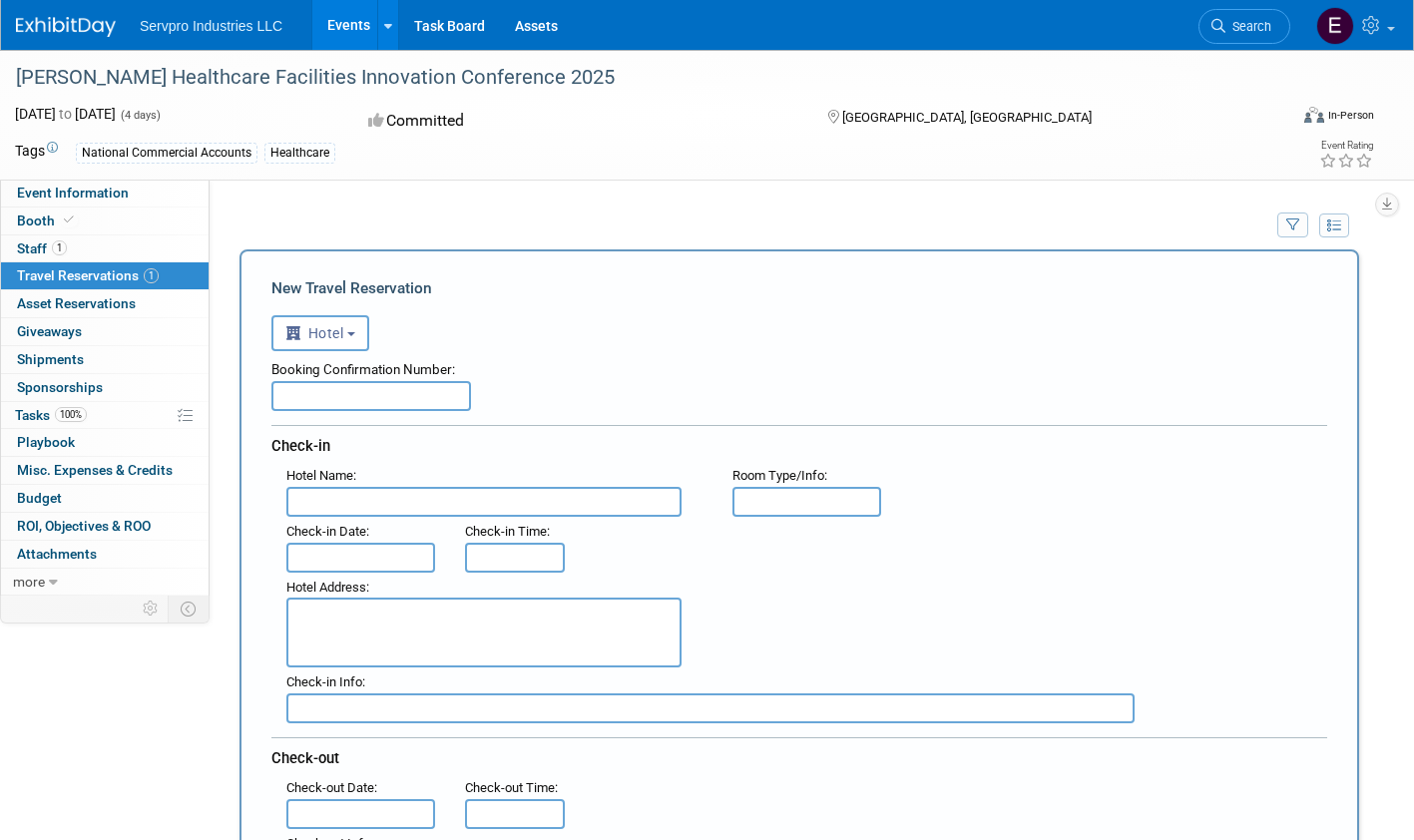 click at bounding box center (371, 396) 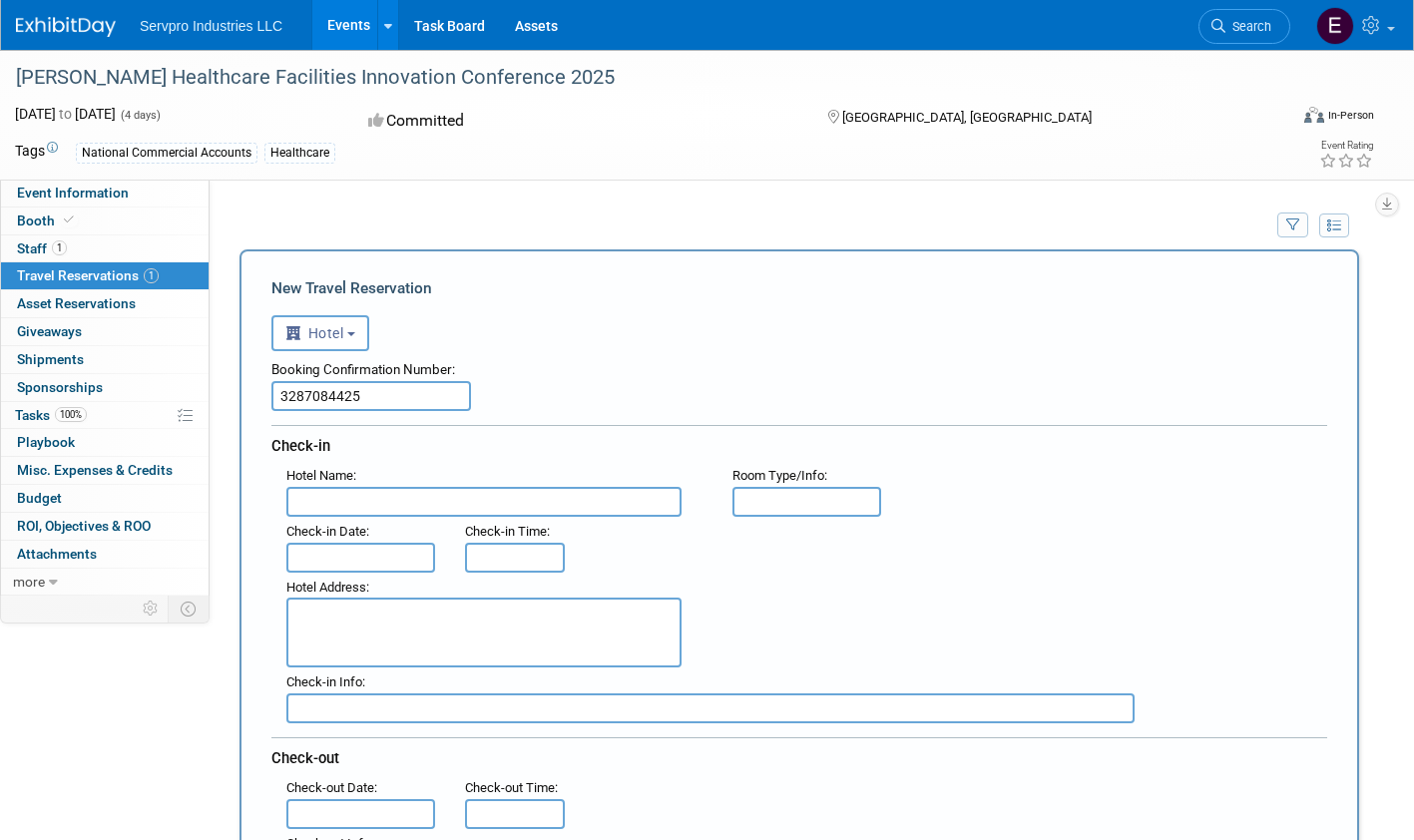 type on "3287084425" 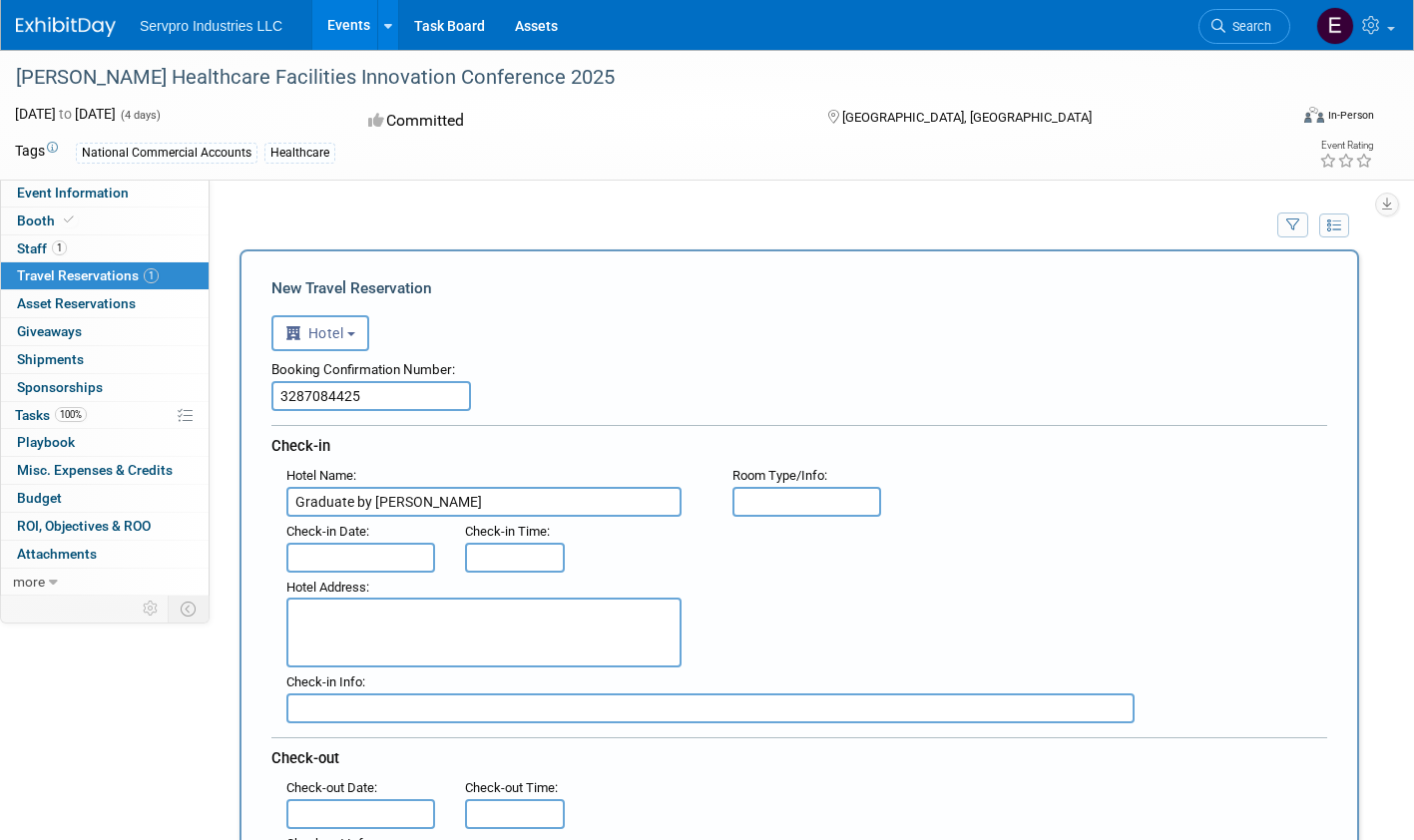 type on "Graduate by [PERSON_NAME]" 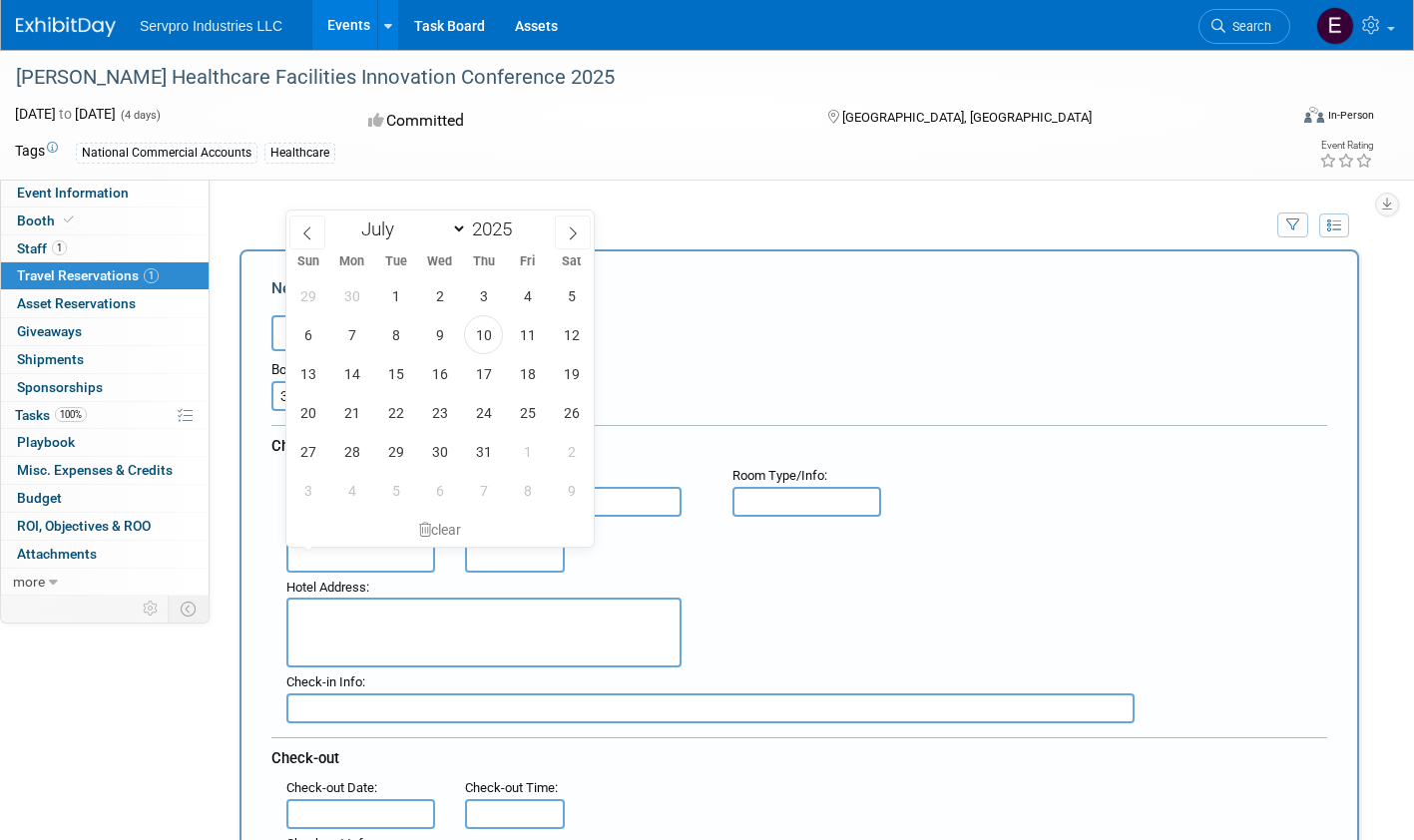click at bounding box center (360, 558) 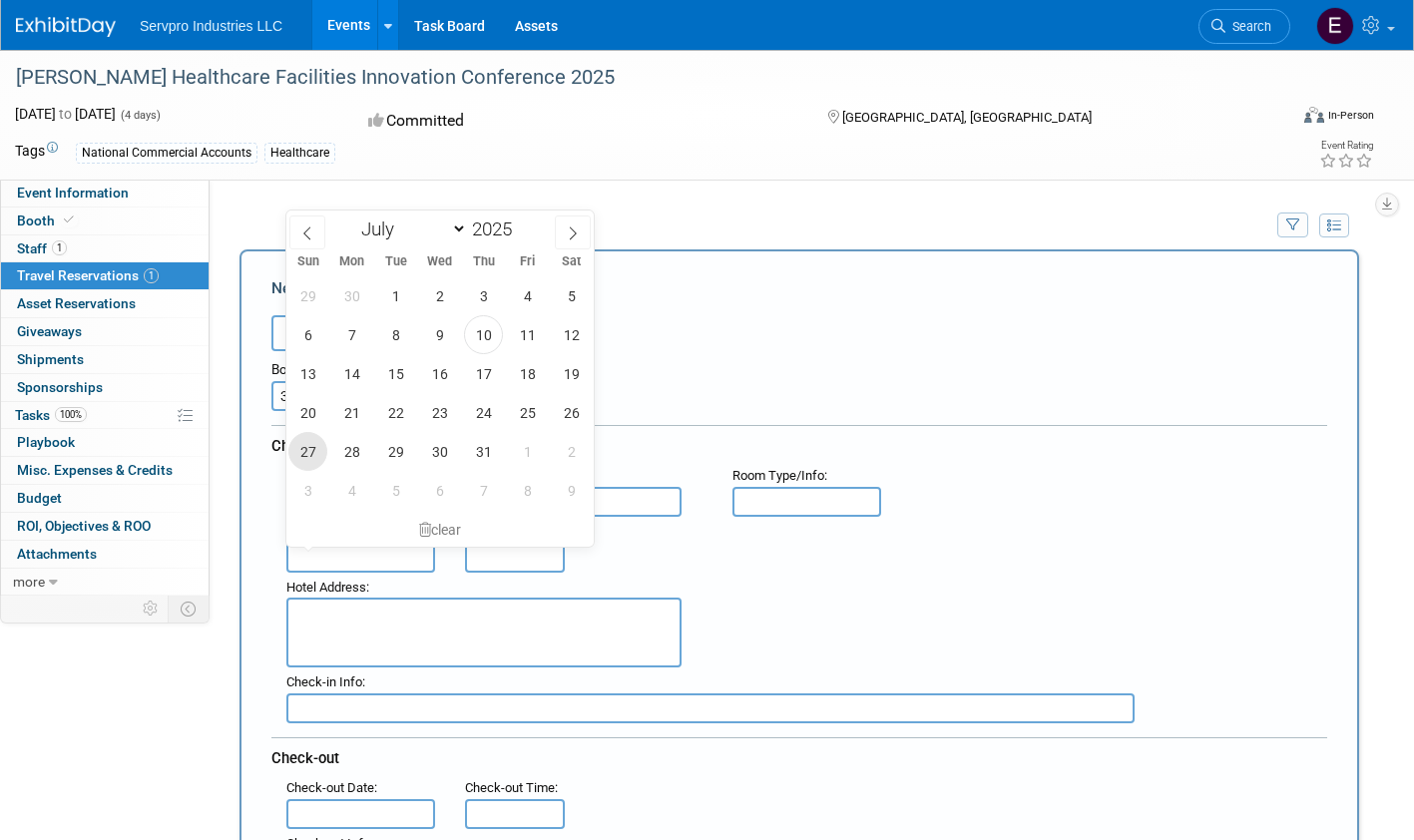 click on "27" at bounding box center [307, 451] 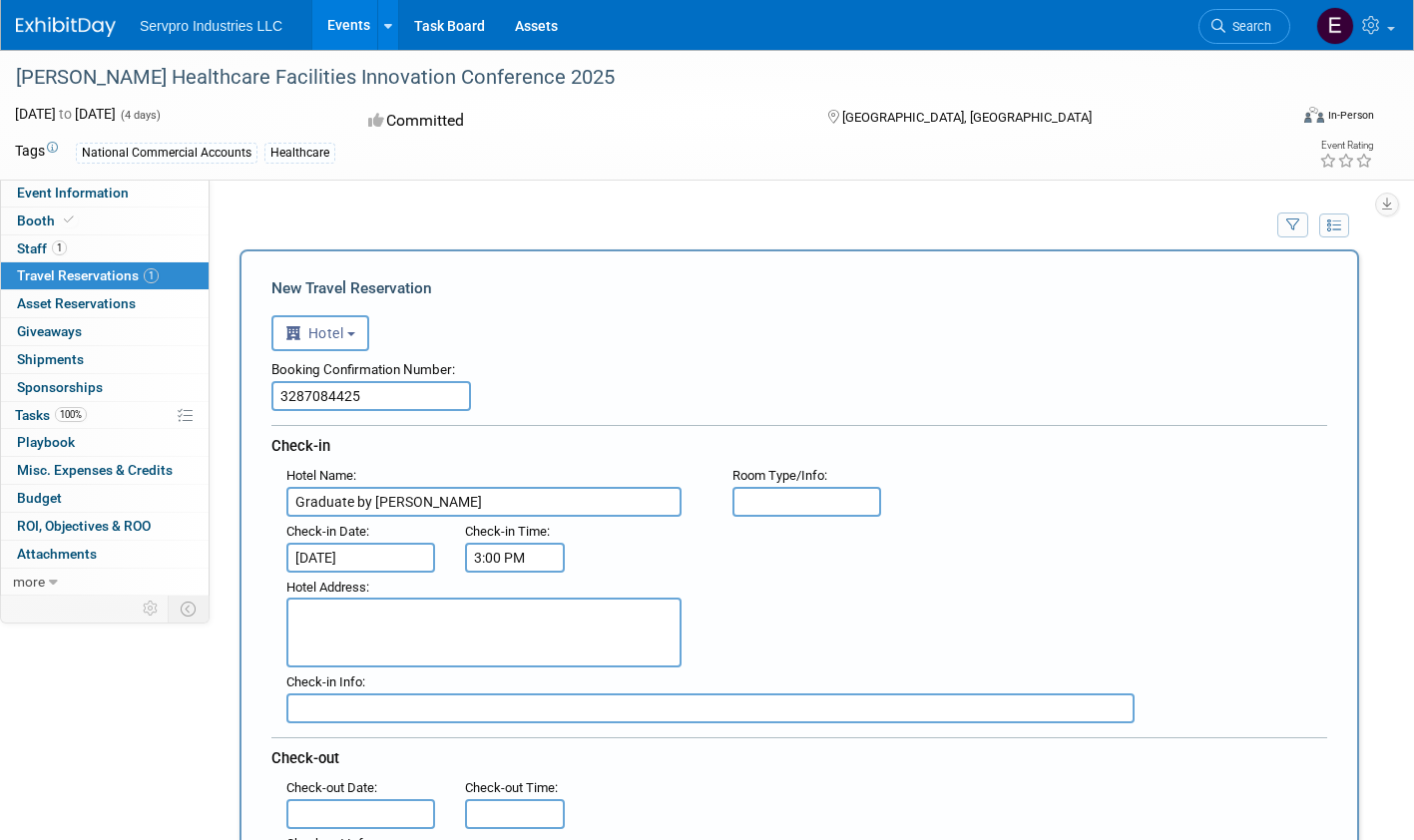 click on "3:00 PM" at bounding box center [515, 558] 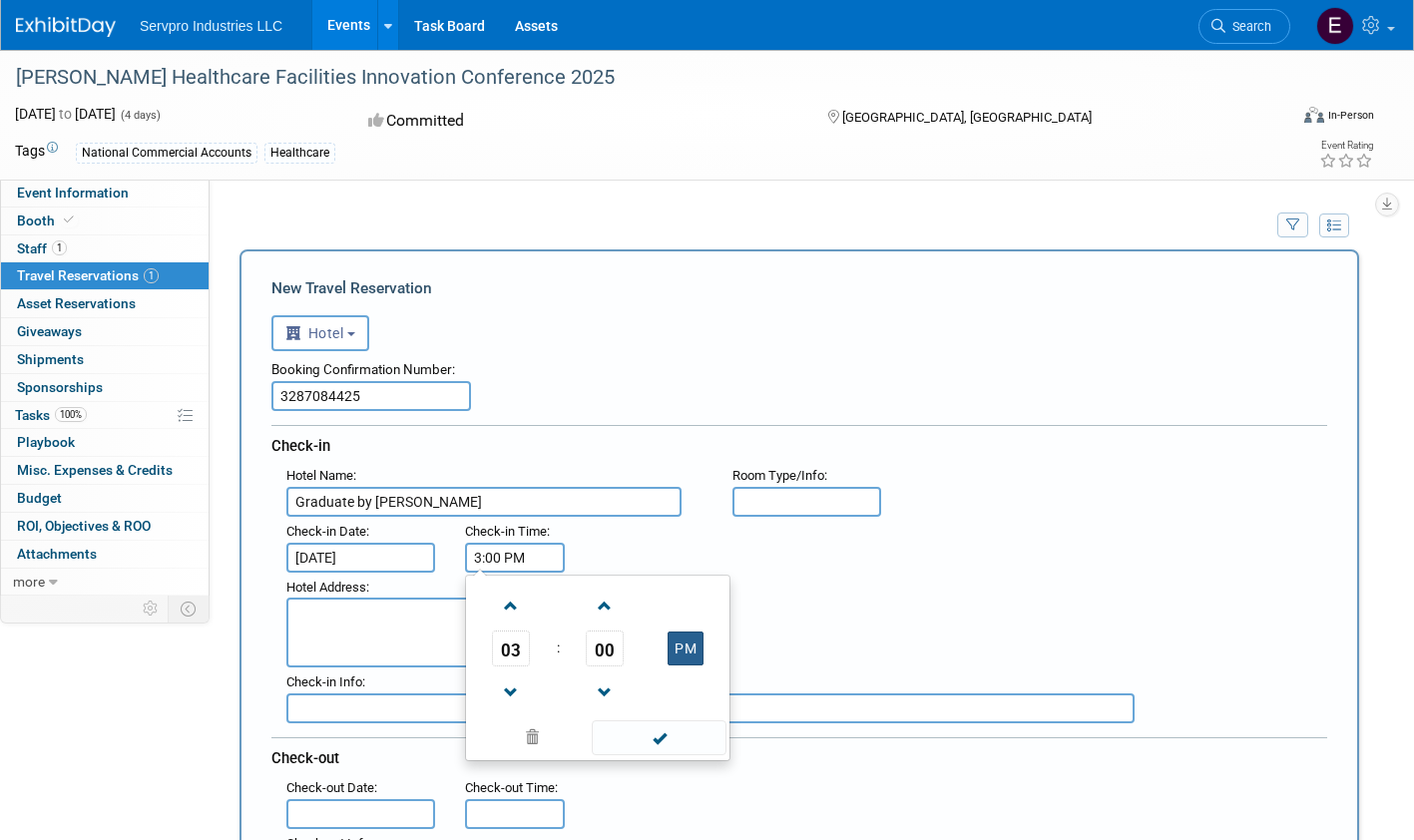 click on "PM" at bounding box center (686, 648) 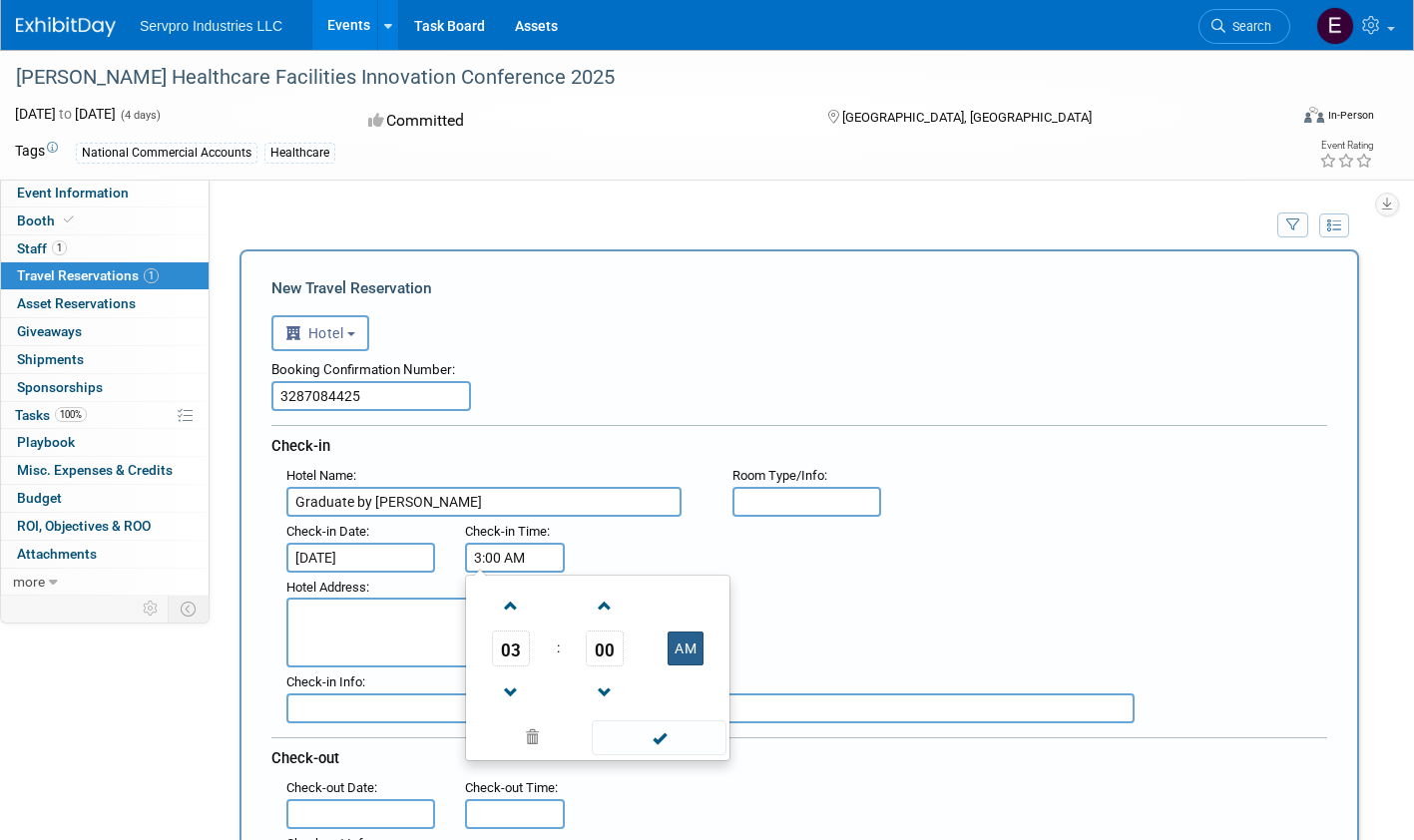 click on "AM" at bounding box center (686, 648) 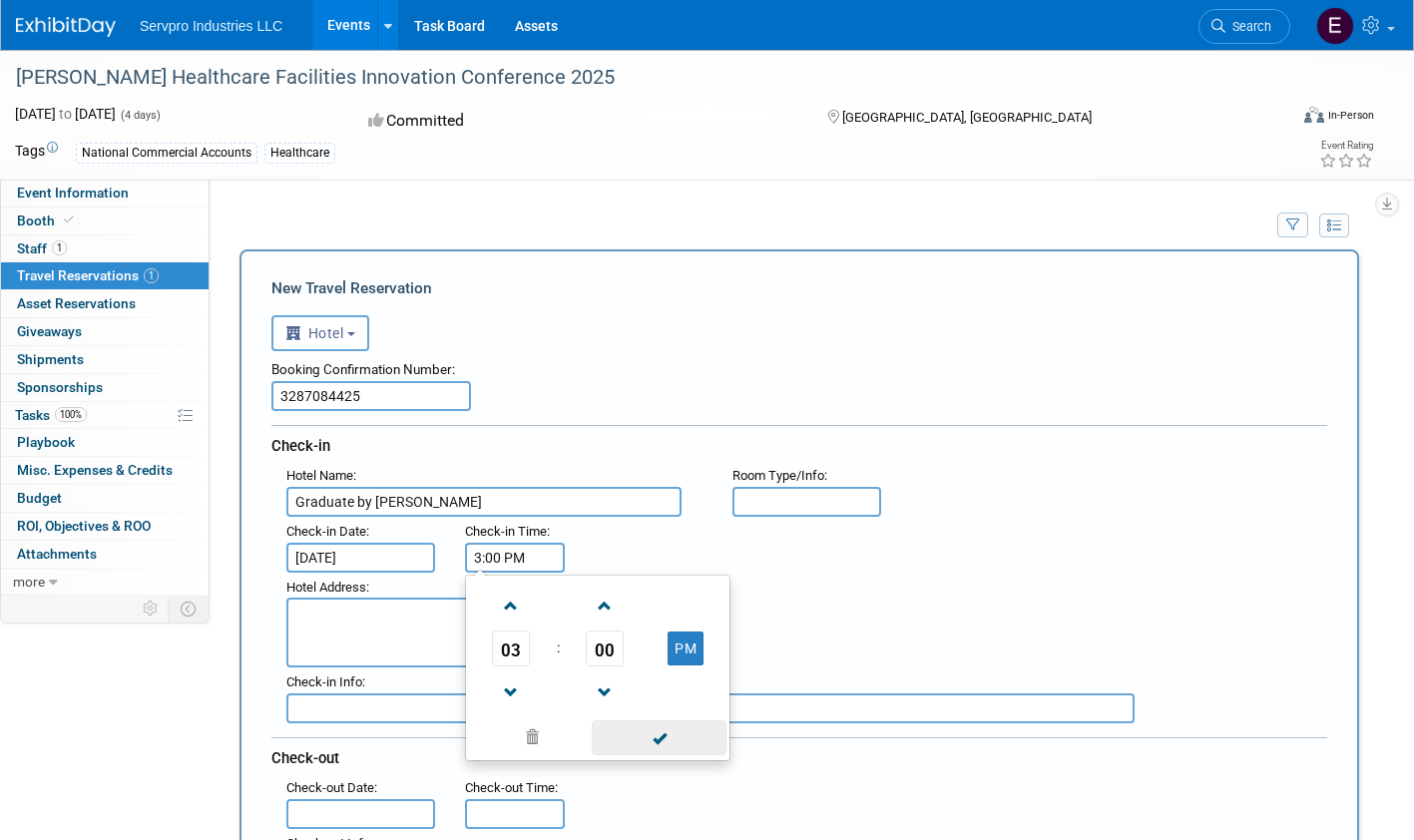 click at bounding box center [659, 737] 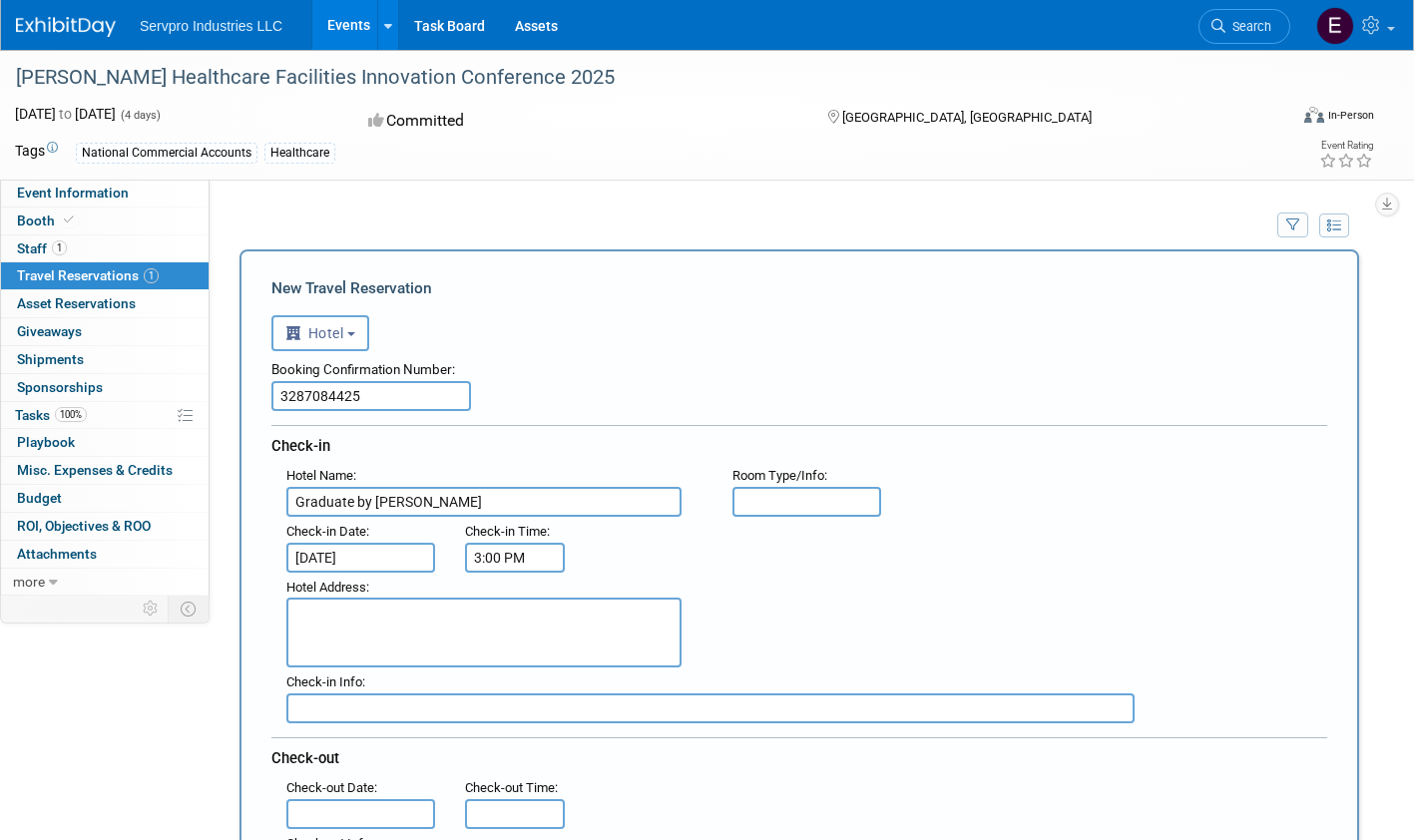 click at bounding box center (484, 632) 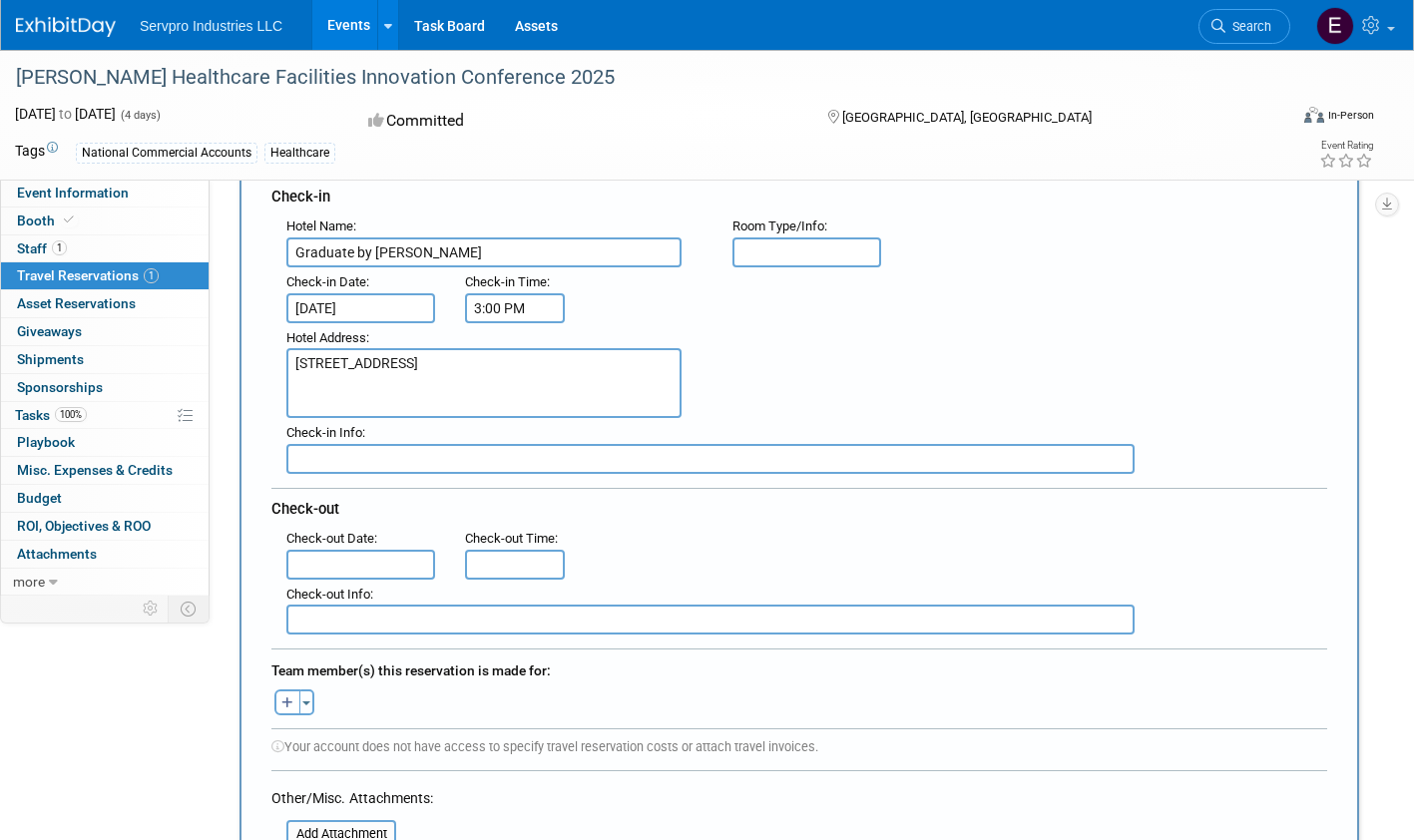 scroll, scrollTop: 252, scrollLeft: 0, axis: vertical 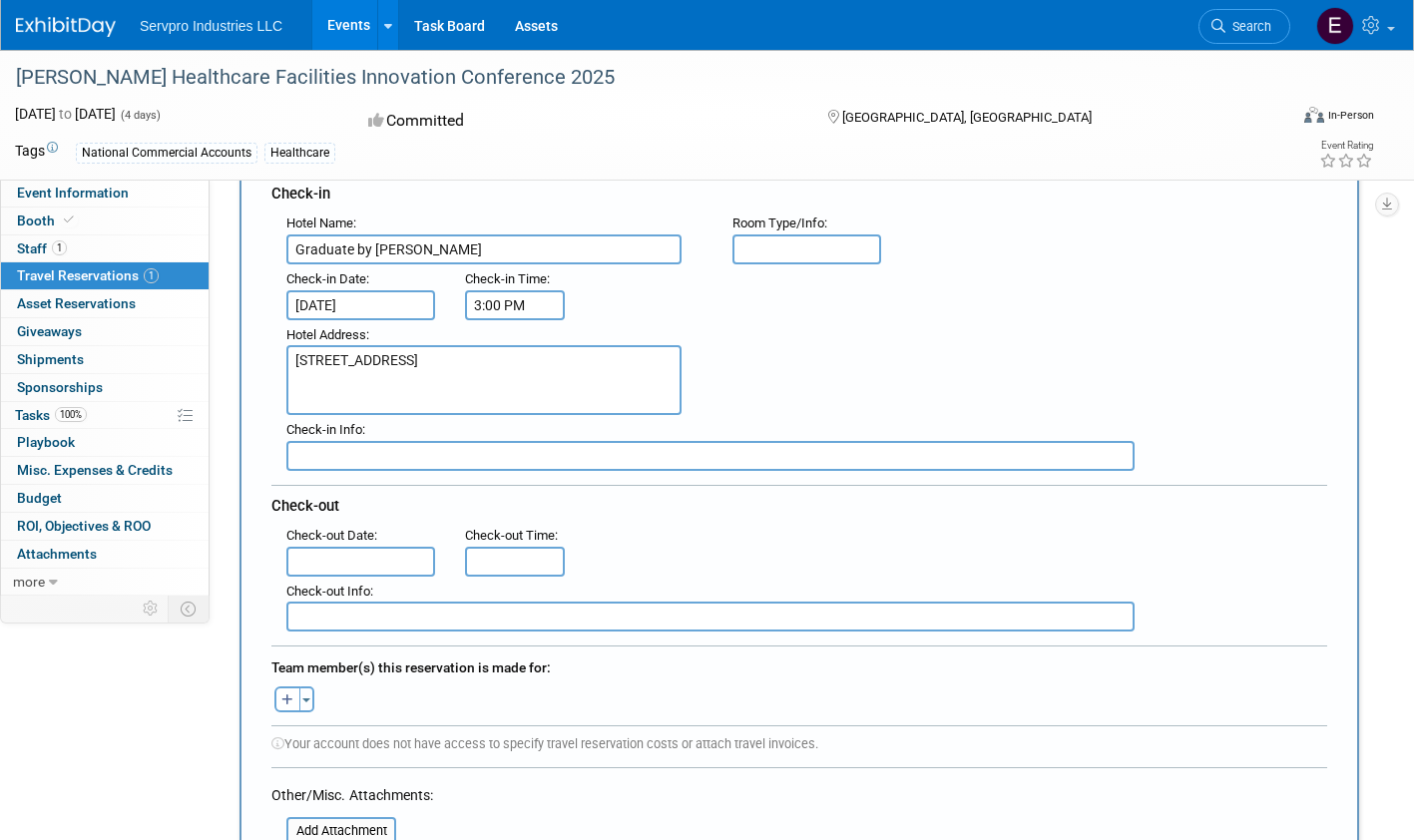 type on "[STREET_ADDRESS]" 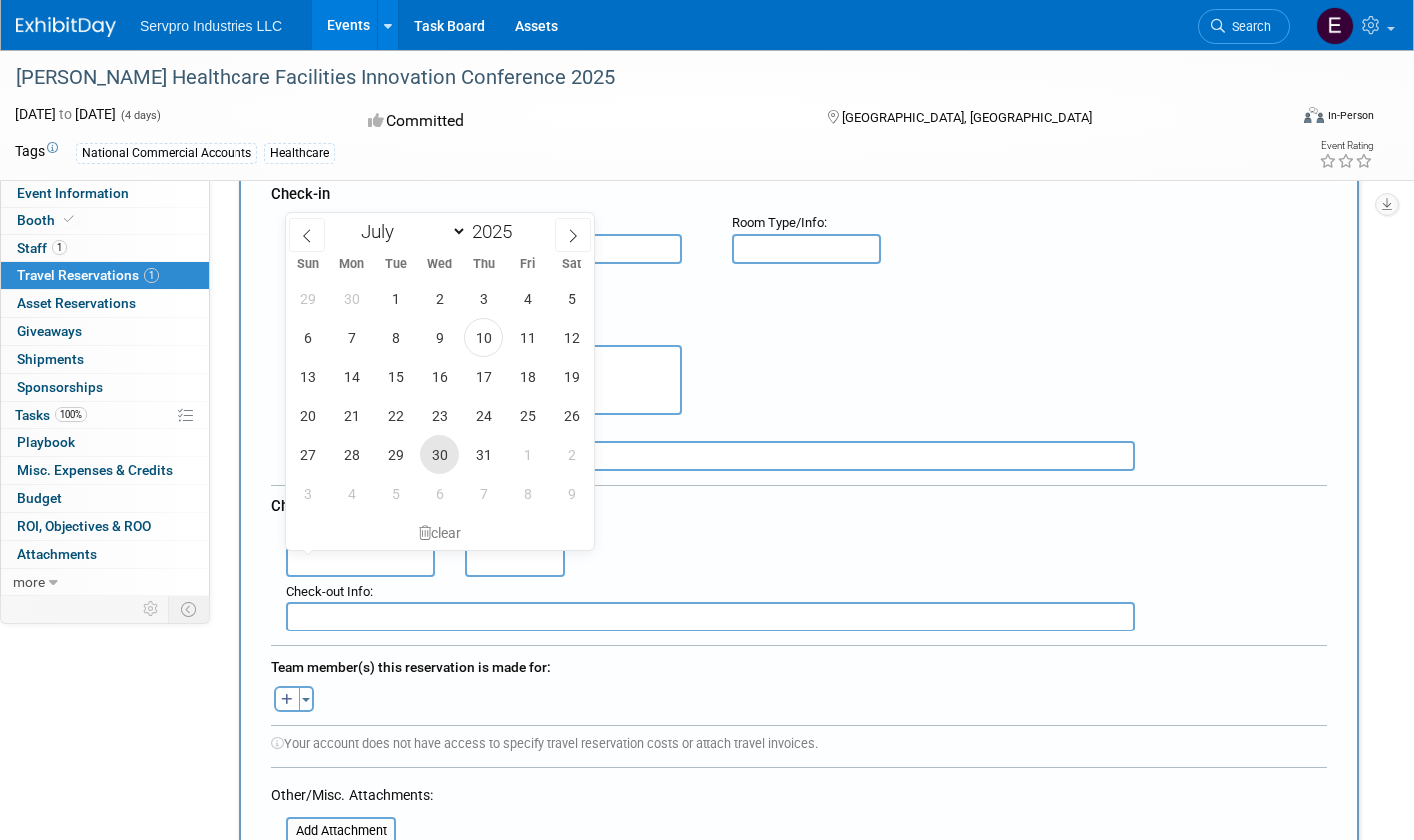 click on "30" at bounding box center (439, 454) 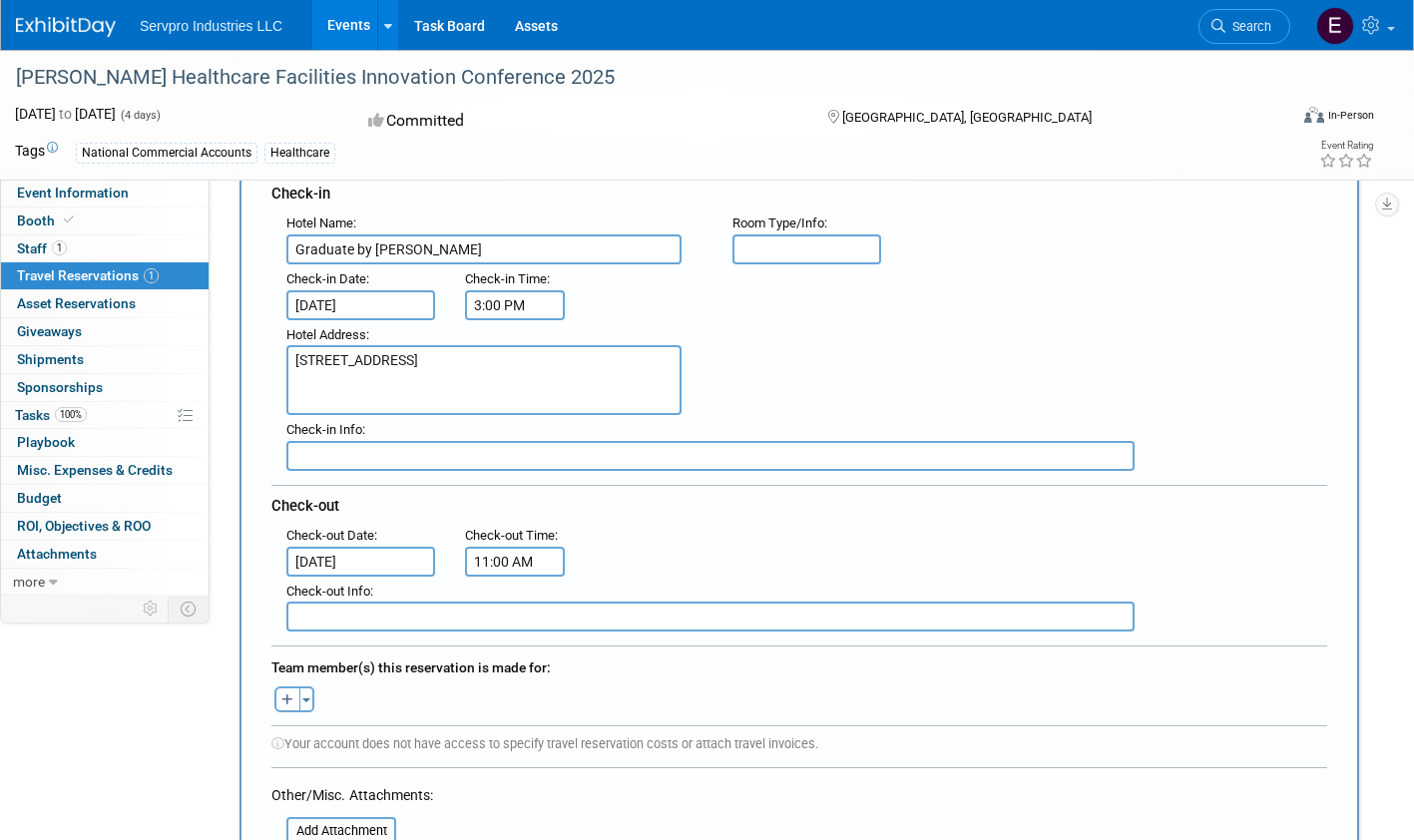 click on "11:00 AM" at bounding box center [515, 562] 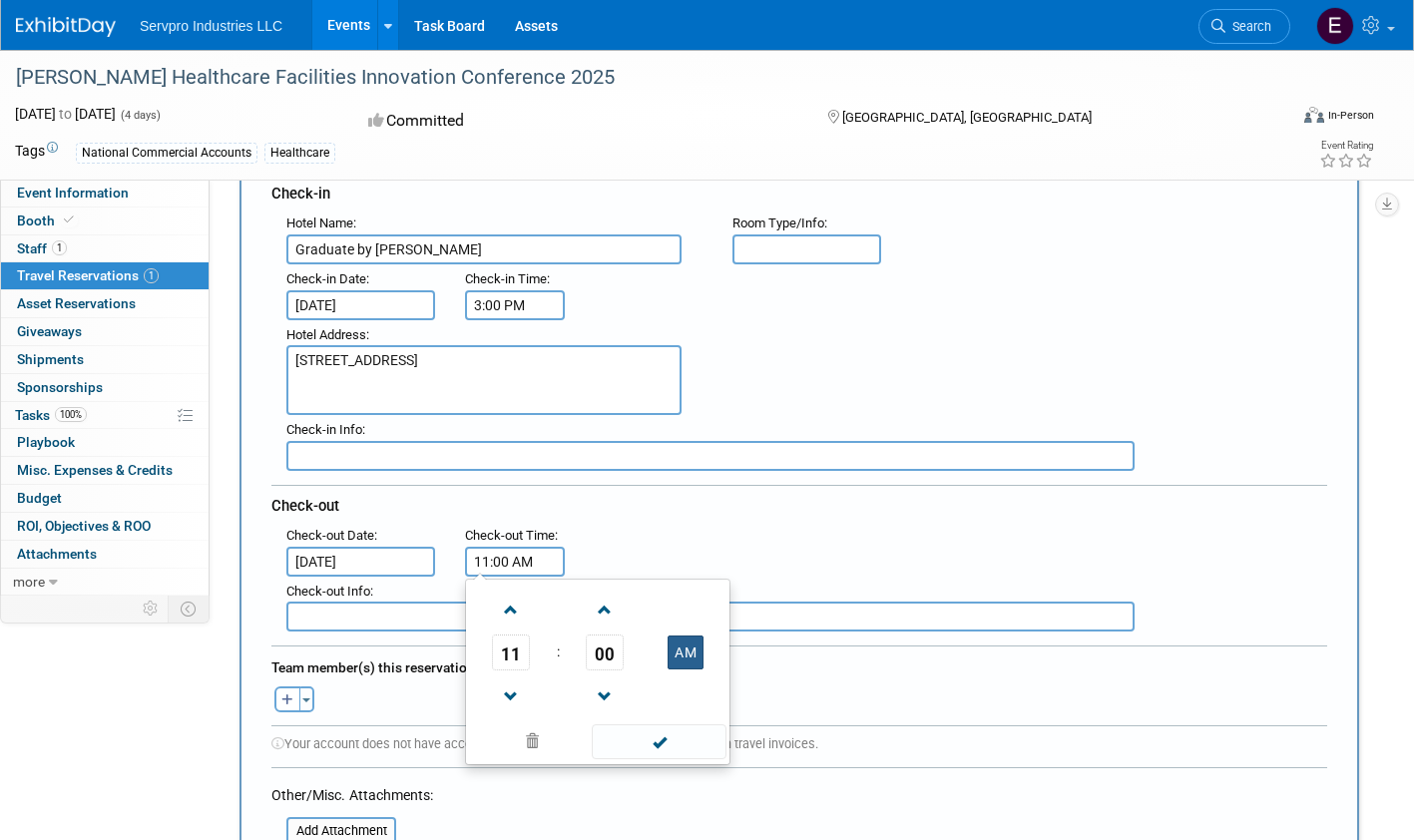 click on "AM" at bounding box center (686, 652) 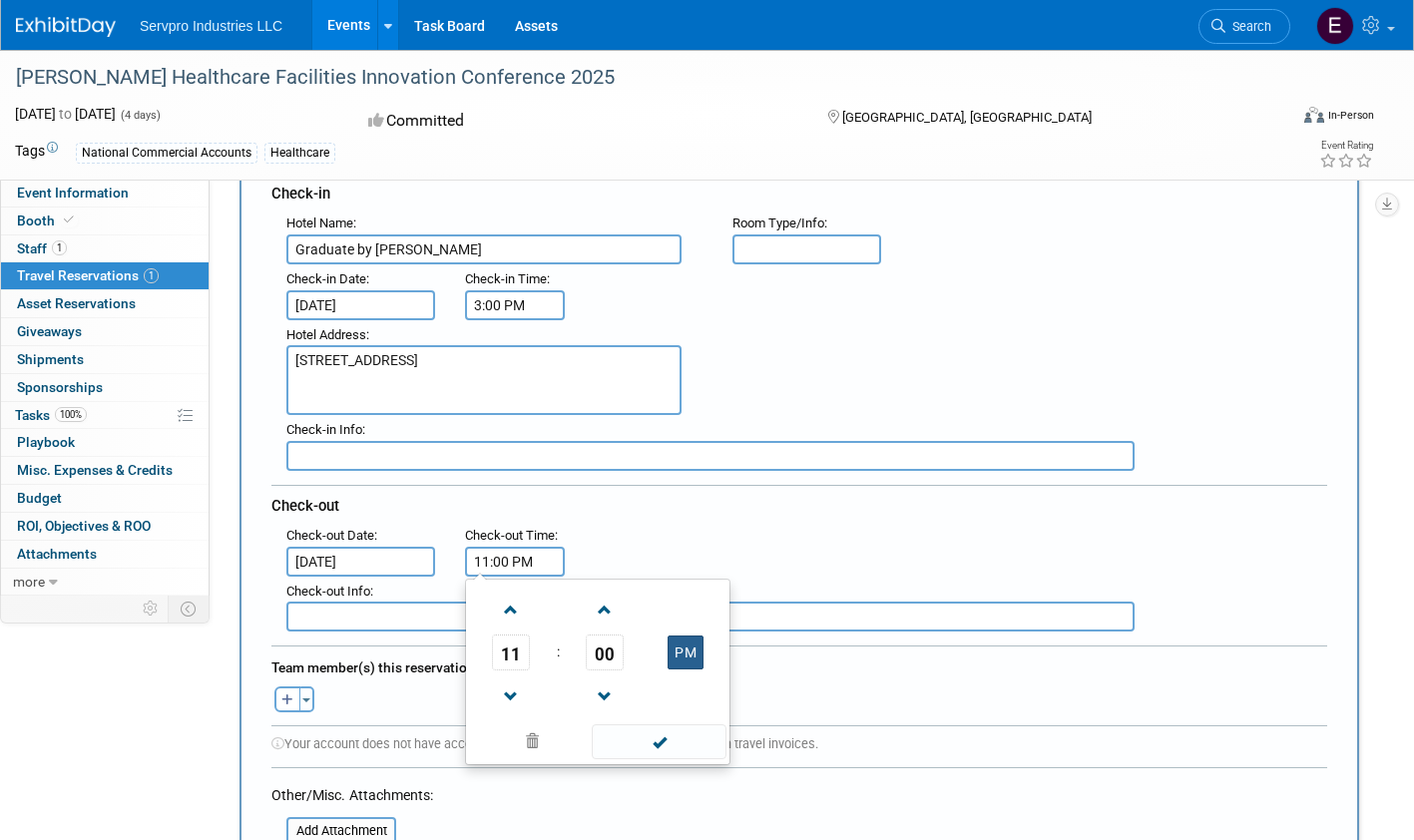 click on "PM" at bounding box center (686, 652) 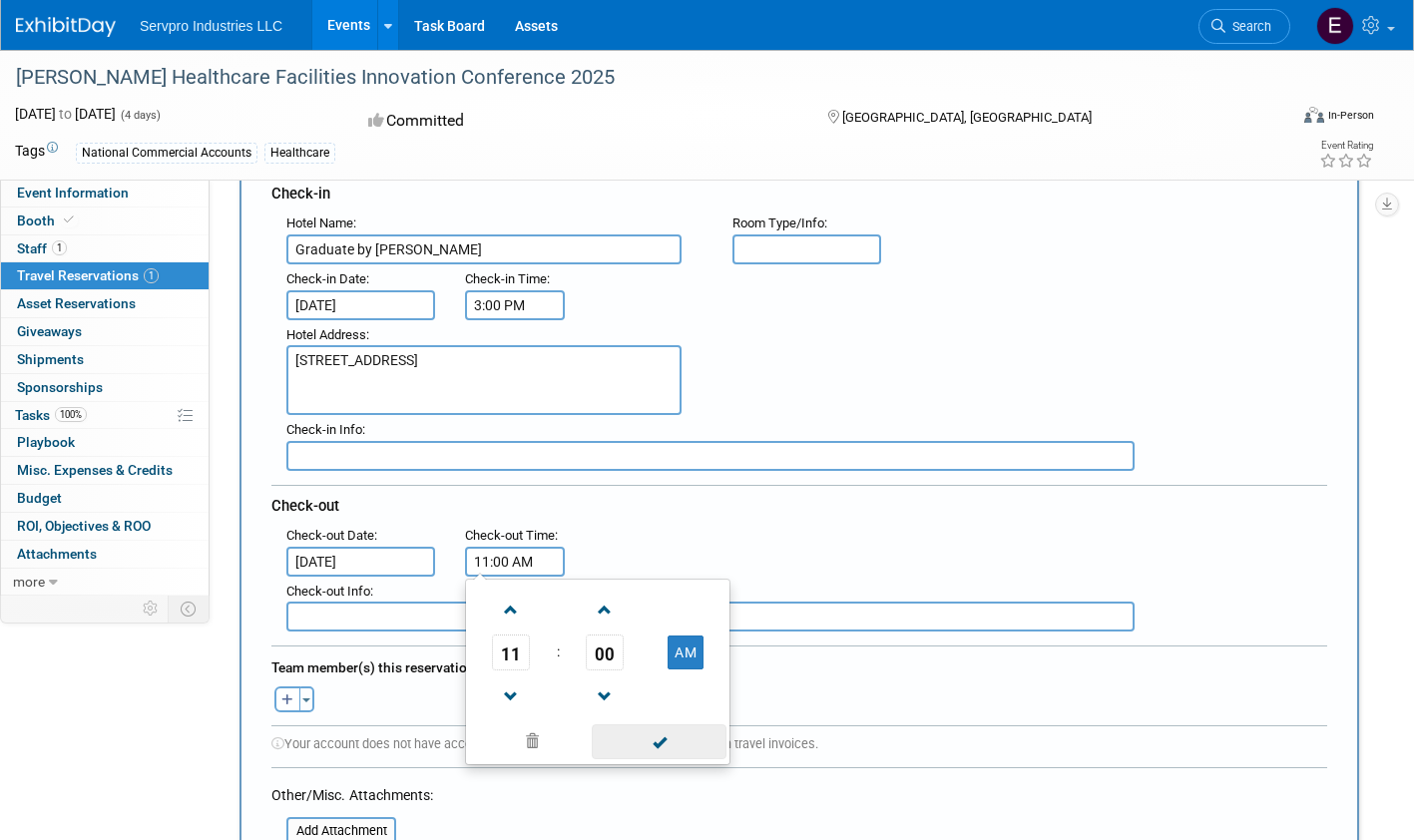 click at bounding box center (659, 741) 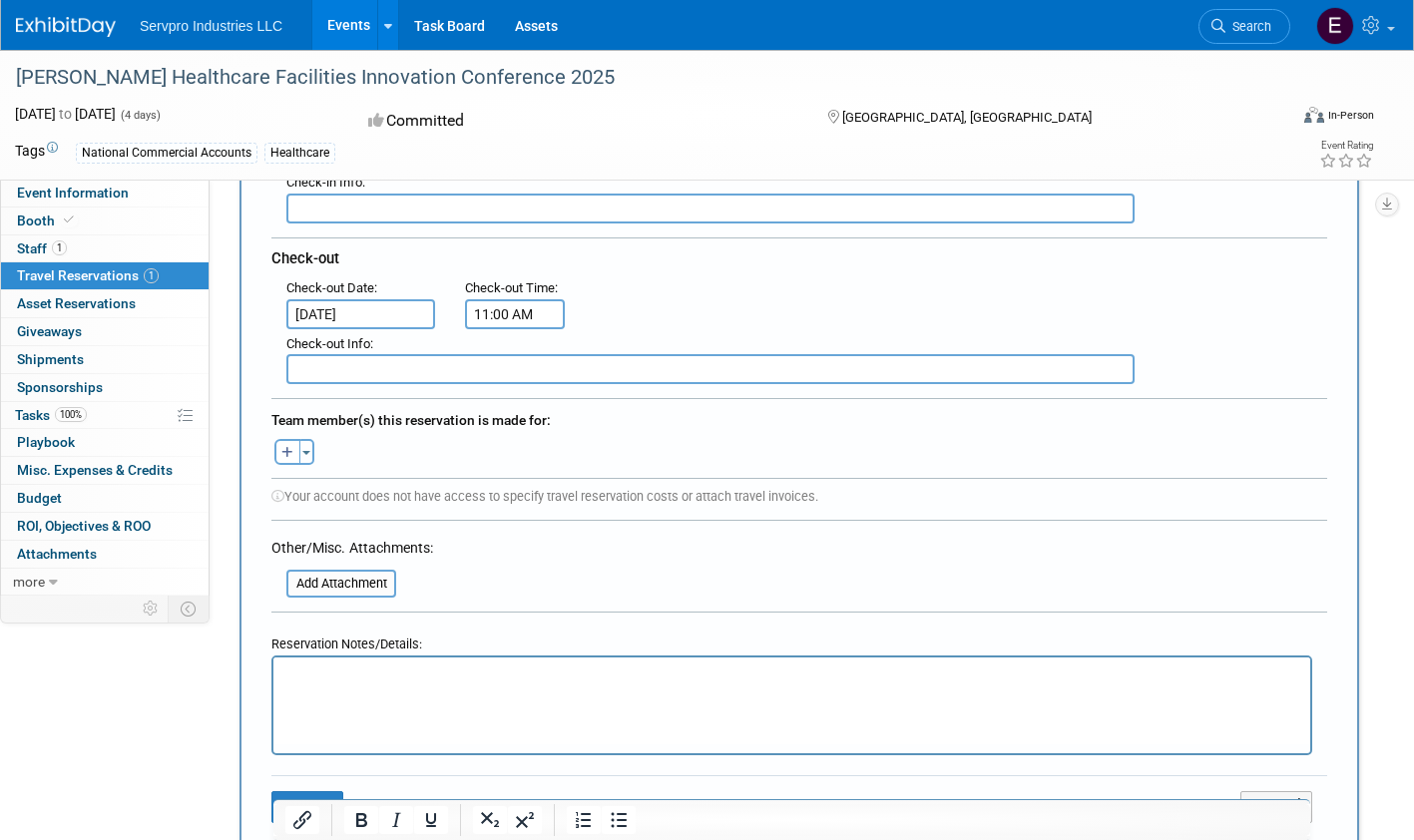scroll, scrollTop: 552, scrollLeft: 0, axis: vertical 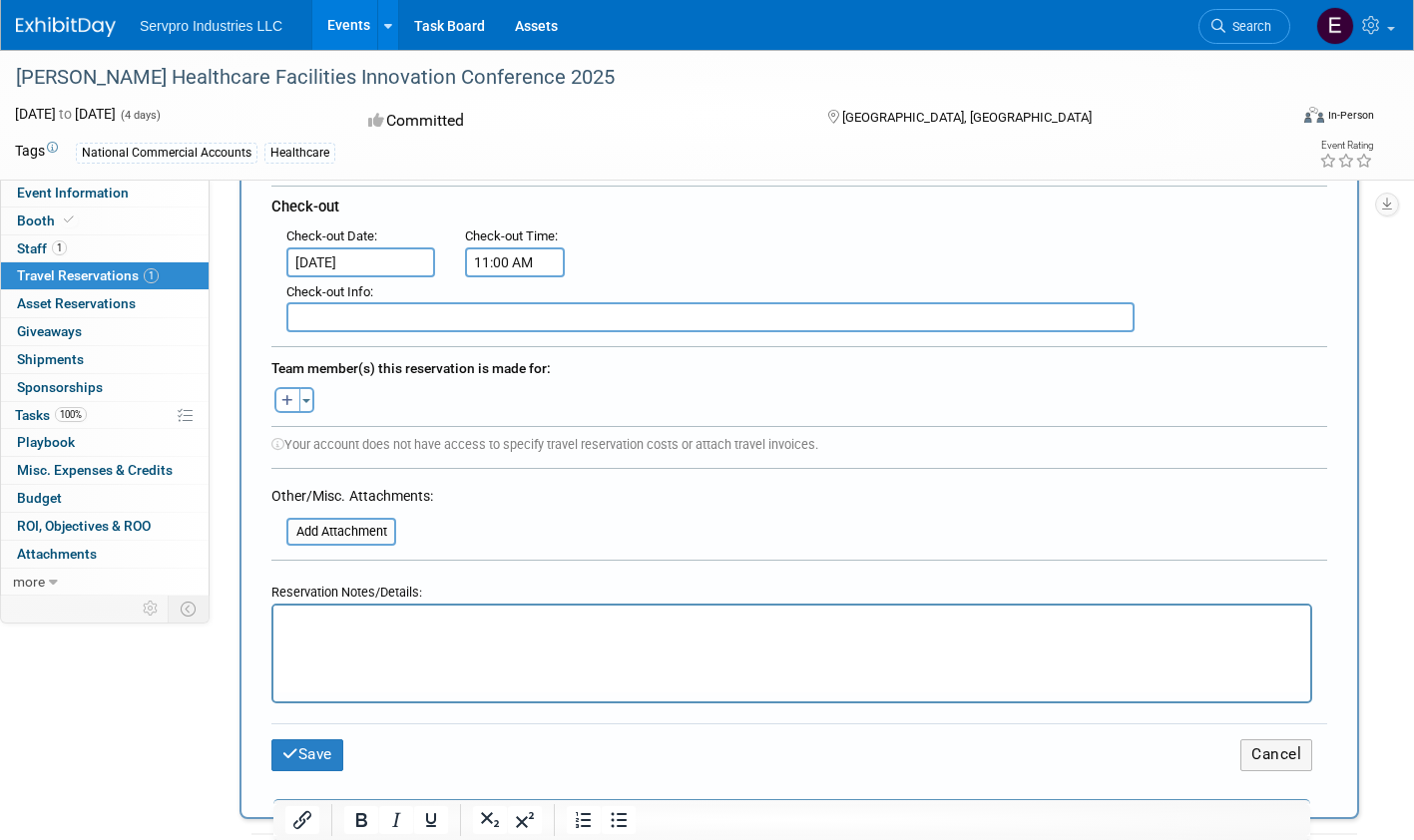click at bounding box center [792, 624] 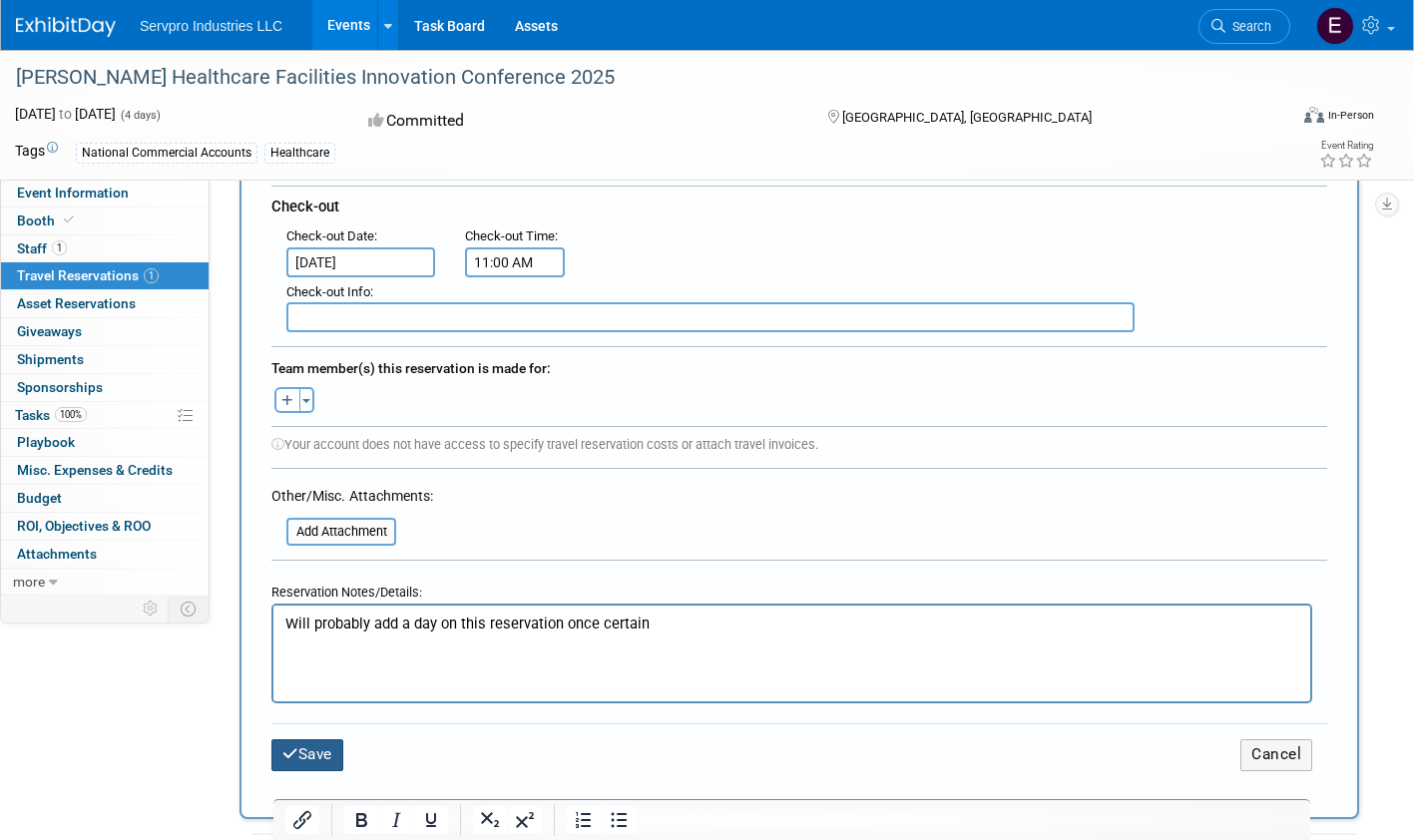 click on "Save" at bounding box center [307, 754] 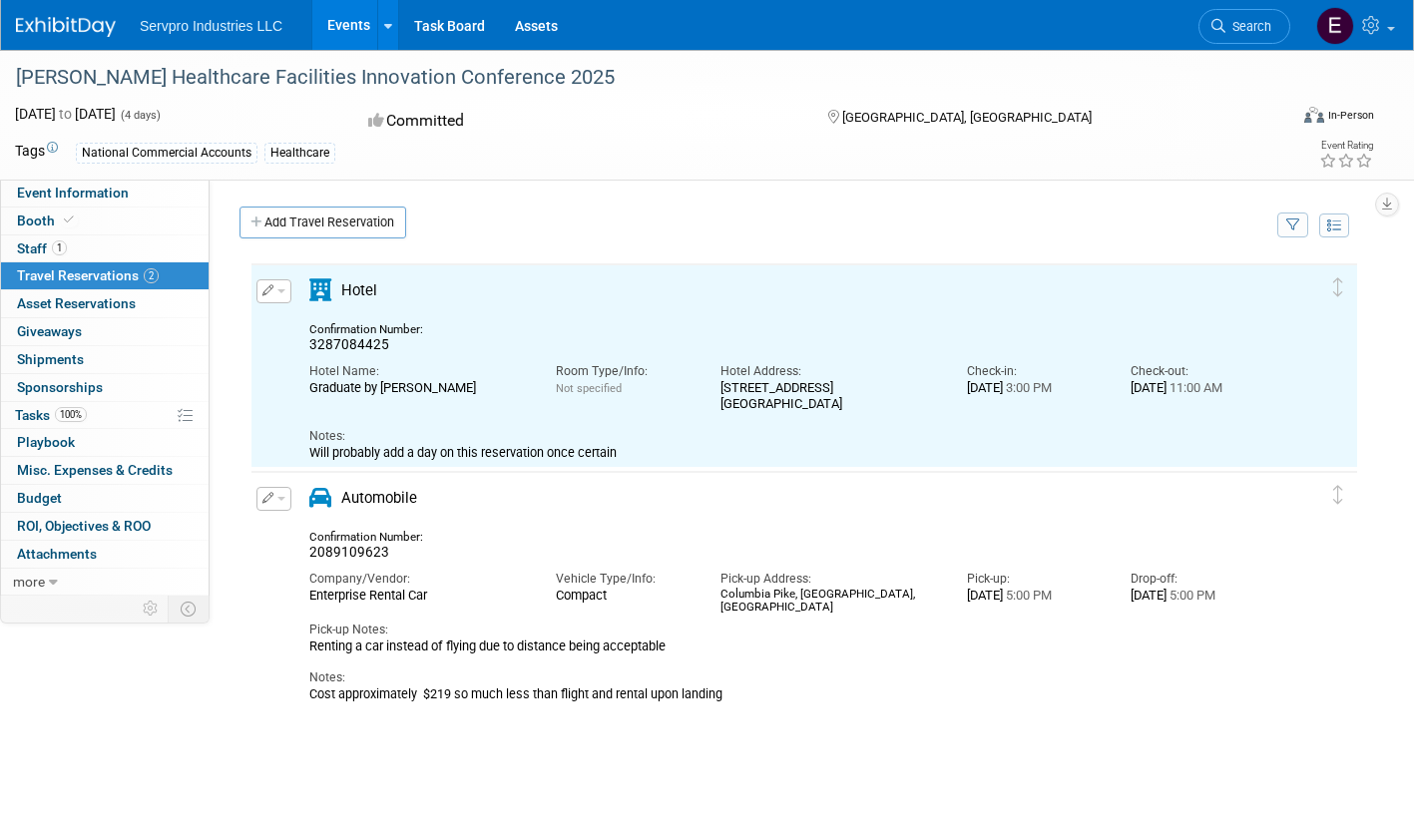 scroll, scrollTop: 0, scrollLeft: 0, axis: both 